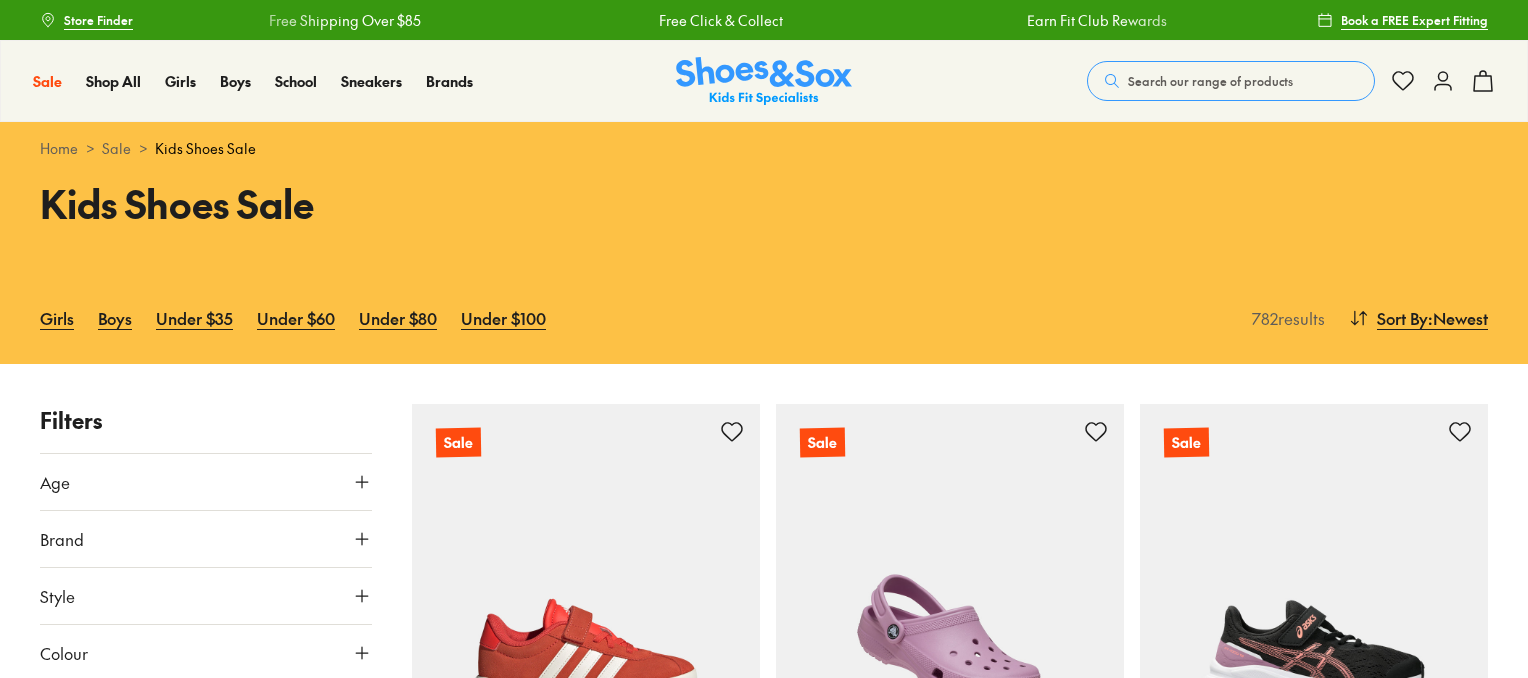 scroll, scrollTop: 0, scrollLeft: 0, axis: both 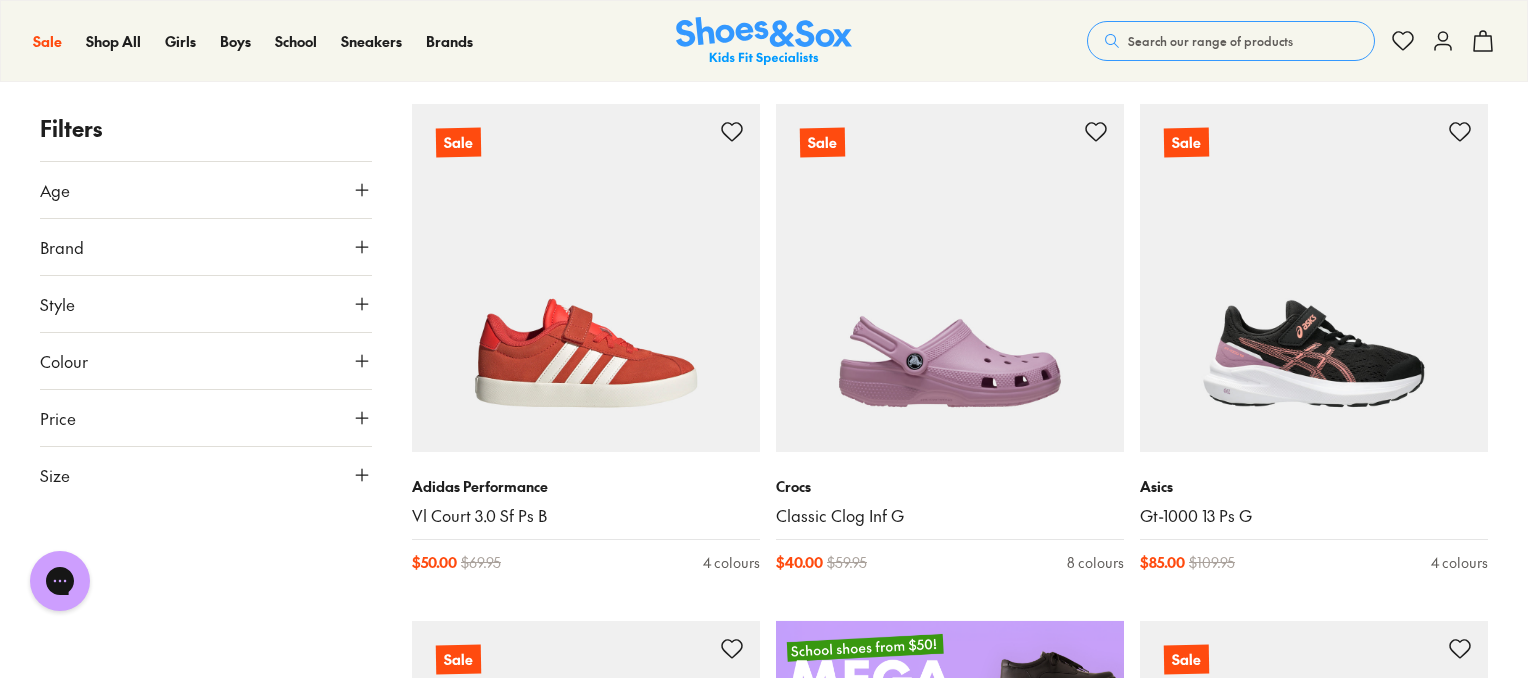 click on "Style" at bounding box center (57, 304) 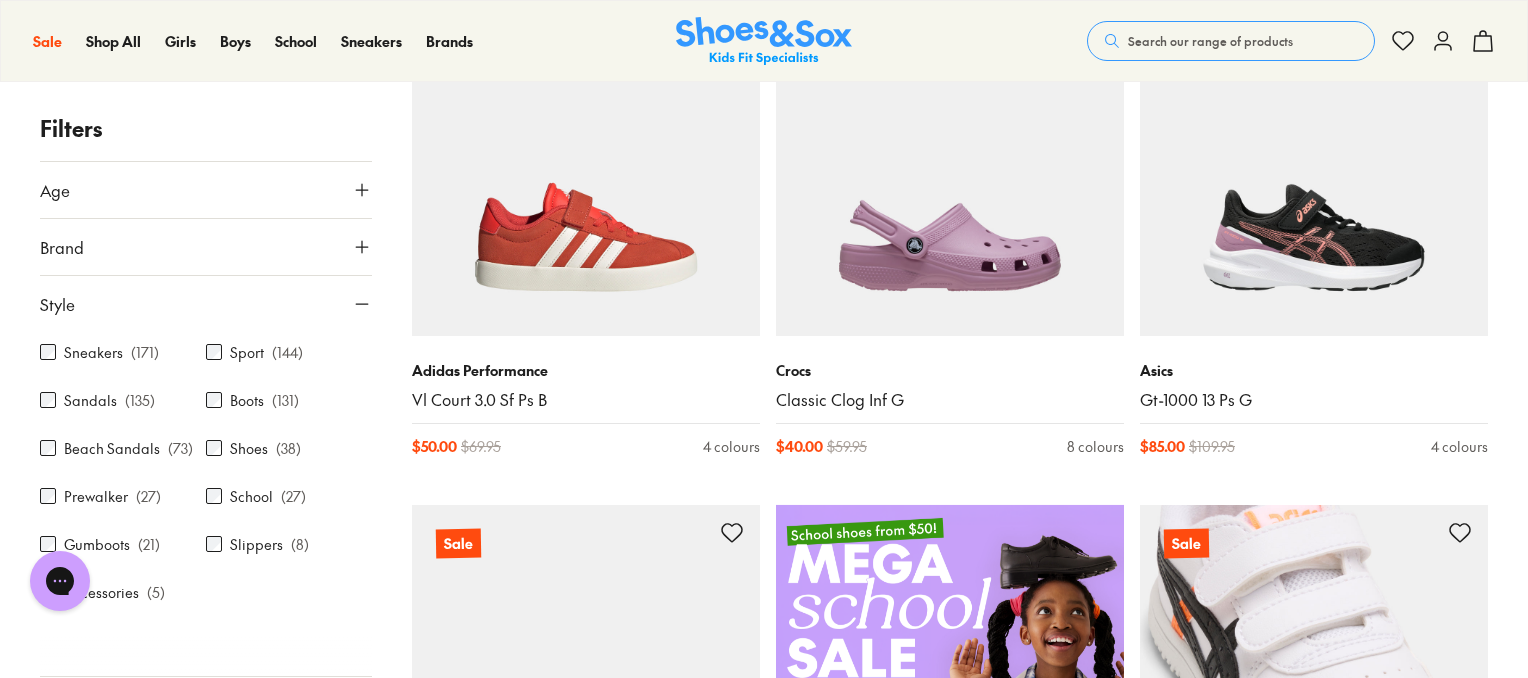 scroll, scrollTop: 408, scrollLeft: 0, axis: vertical 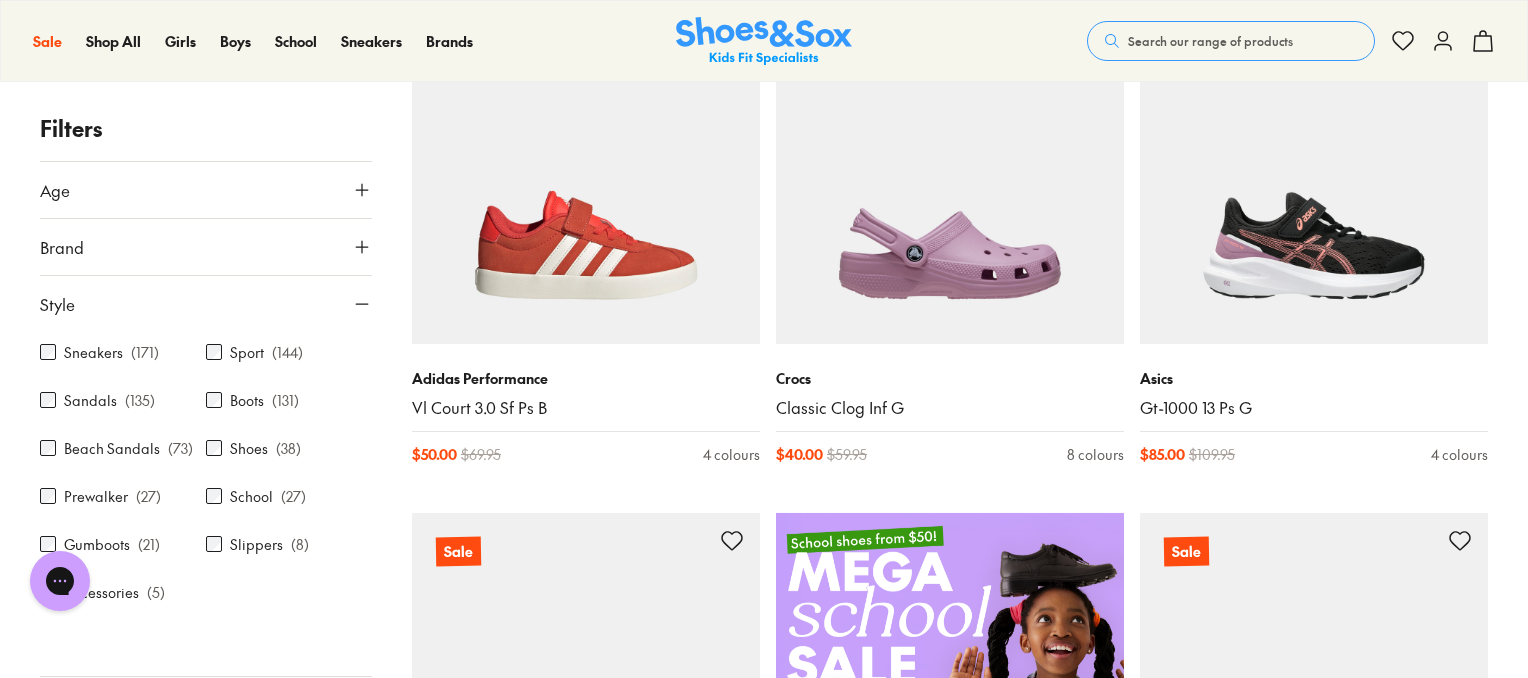 click on "Age" at bounding box center [206, 190] 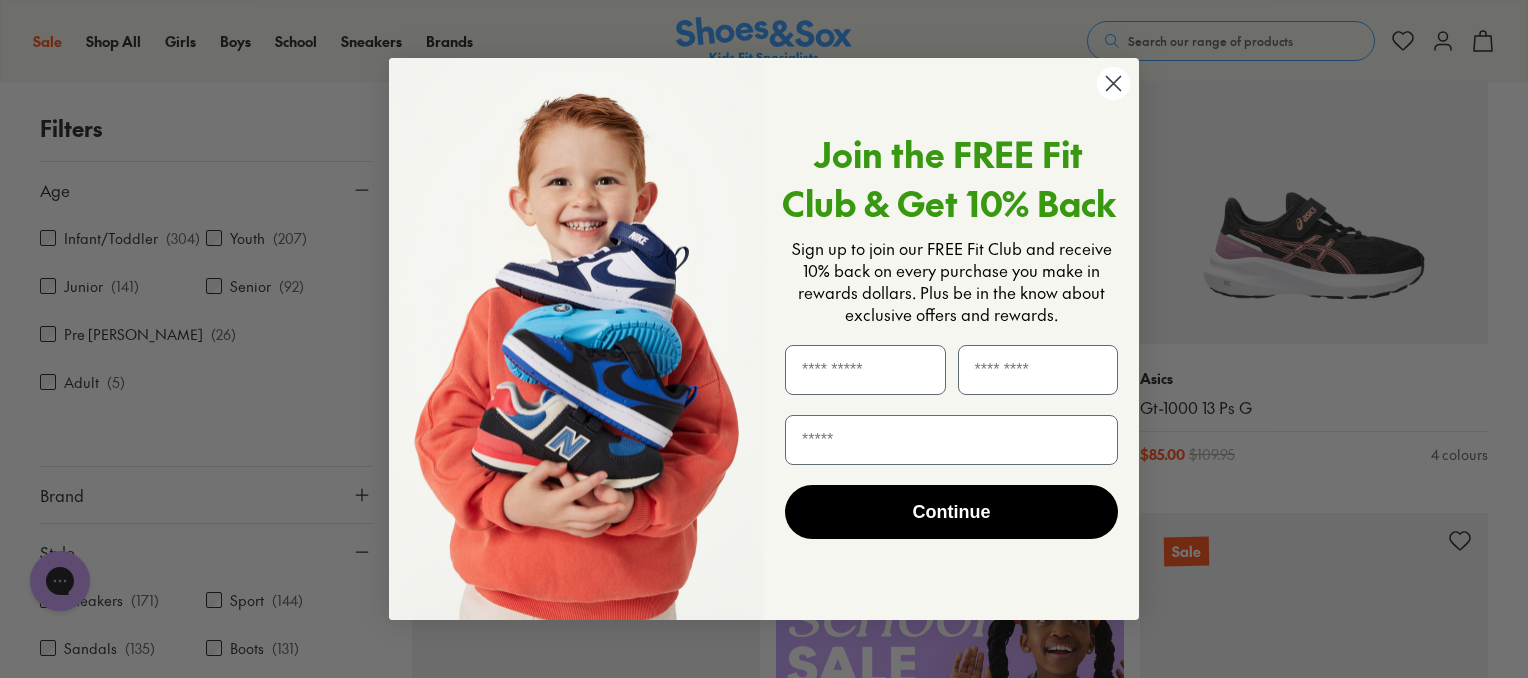 click 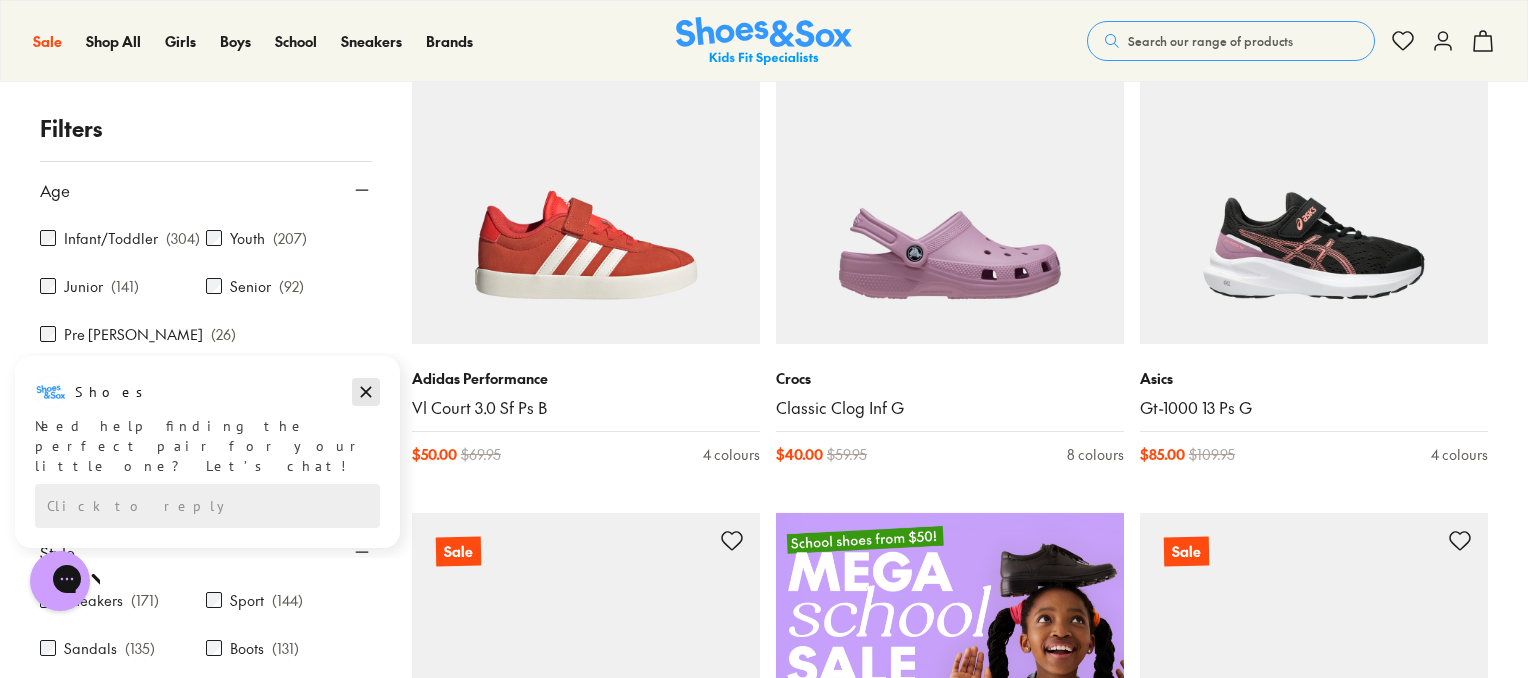 click 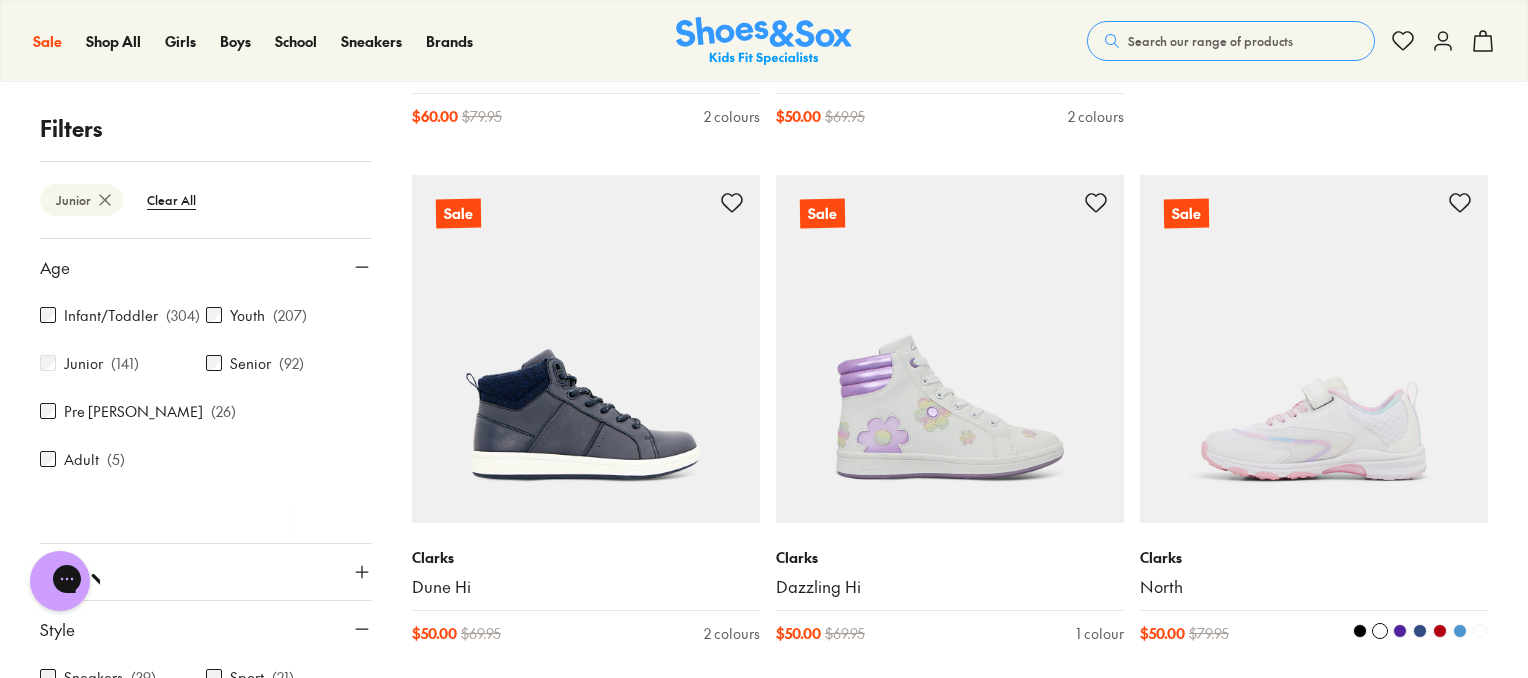 scroll, scrollTop: 1779, scrollLeft: 0, axis: vertical 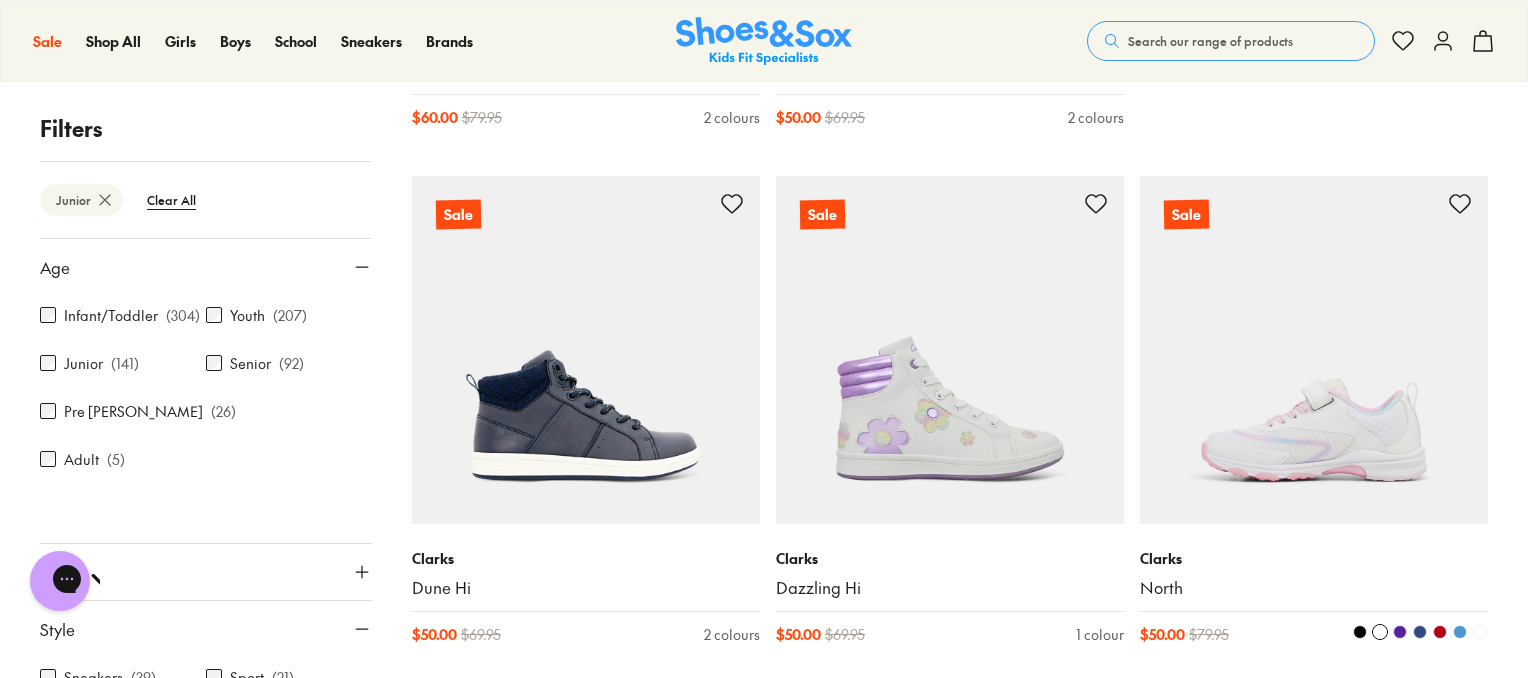 click at bounding box center [1400, 632] 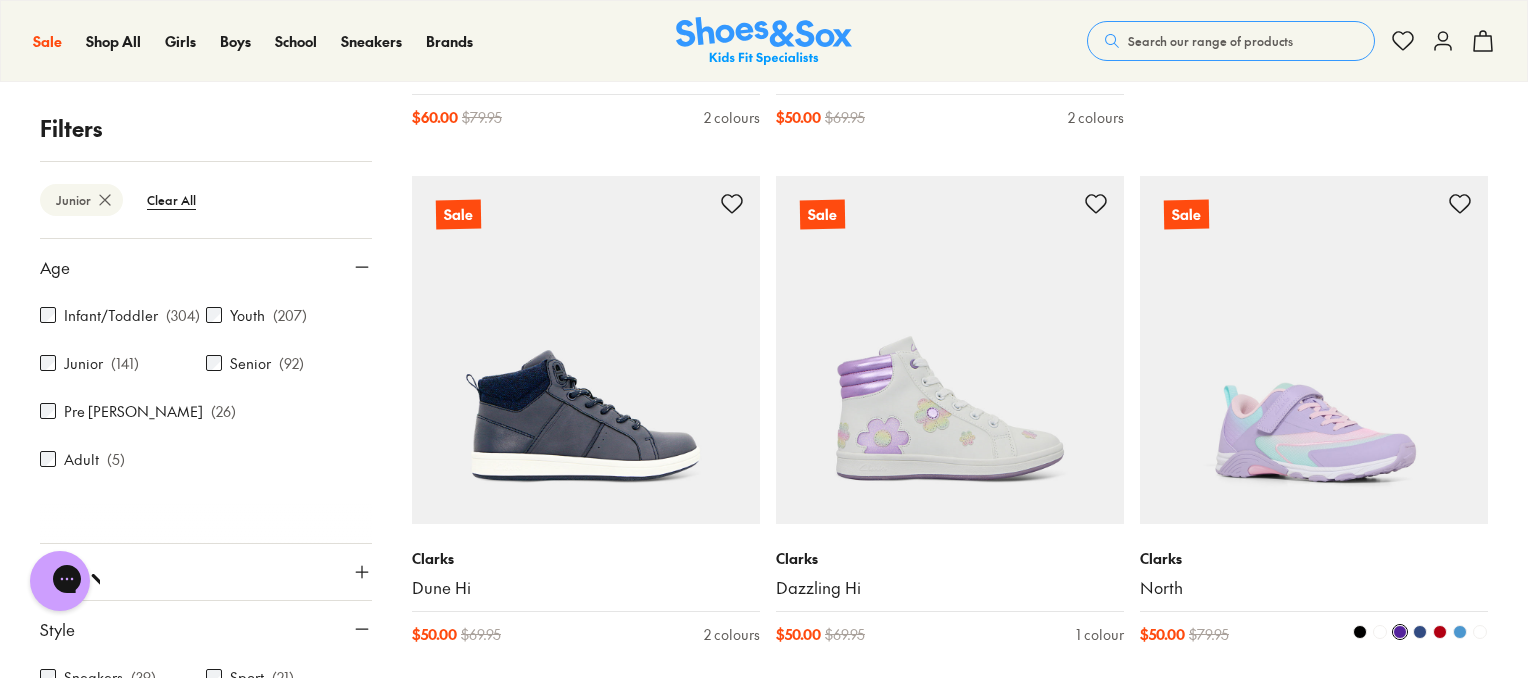 click at bounding box center [1420, 632] 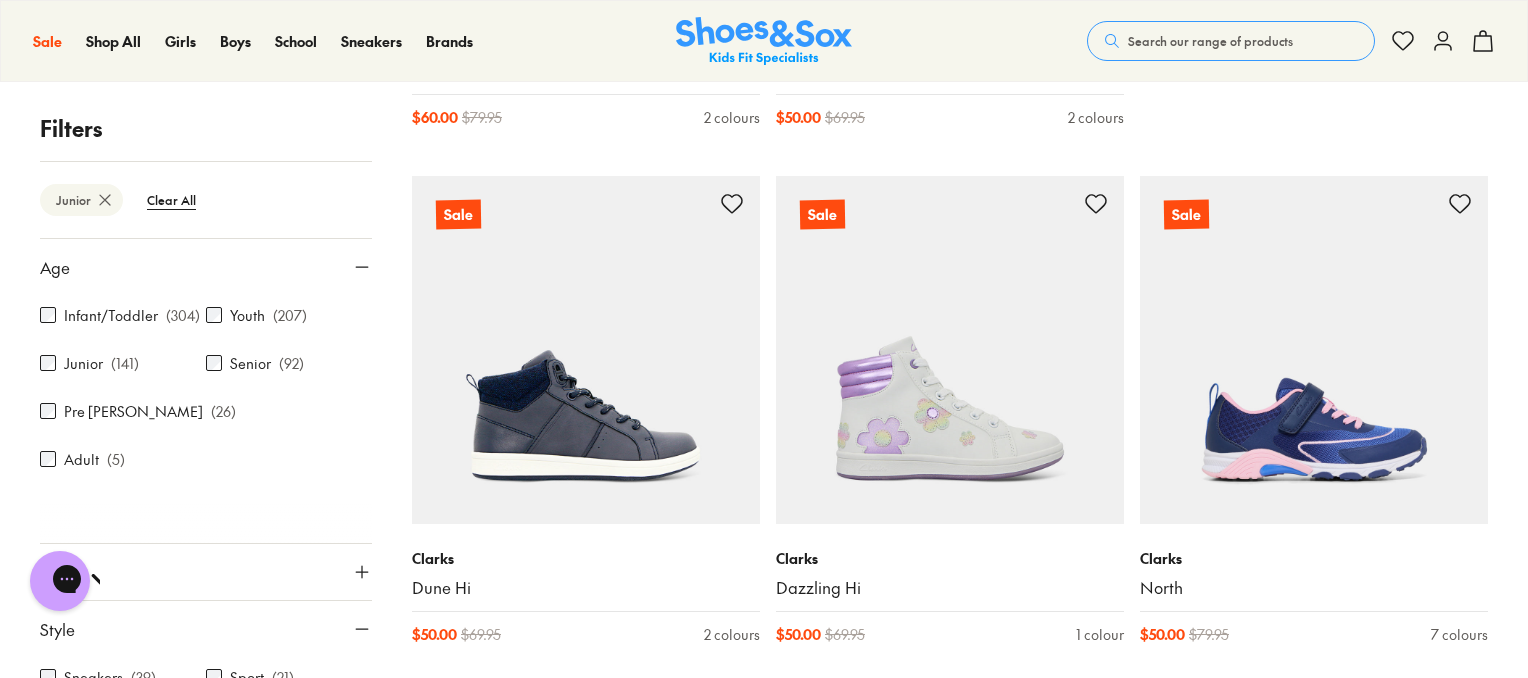 drag, startPoint x: 1441, startPoint y: 627, endPoint x: 1498, endPoint y: 511, distance: 129.24782 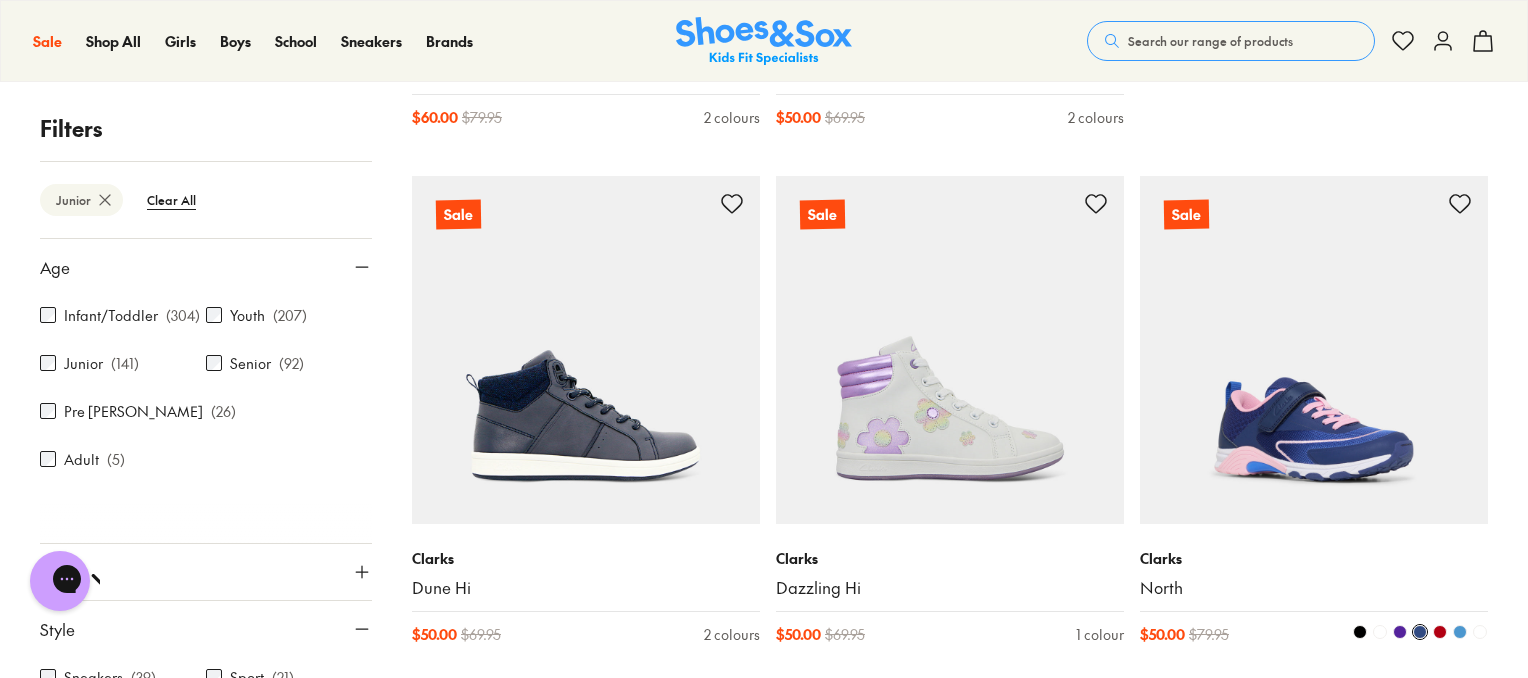 click at bounding box center [1360, 632] 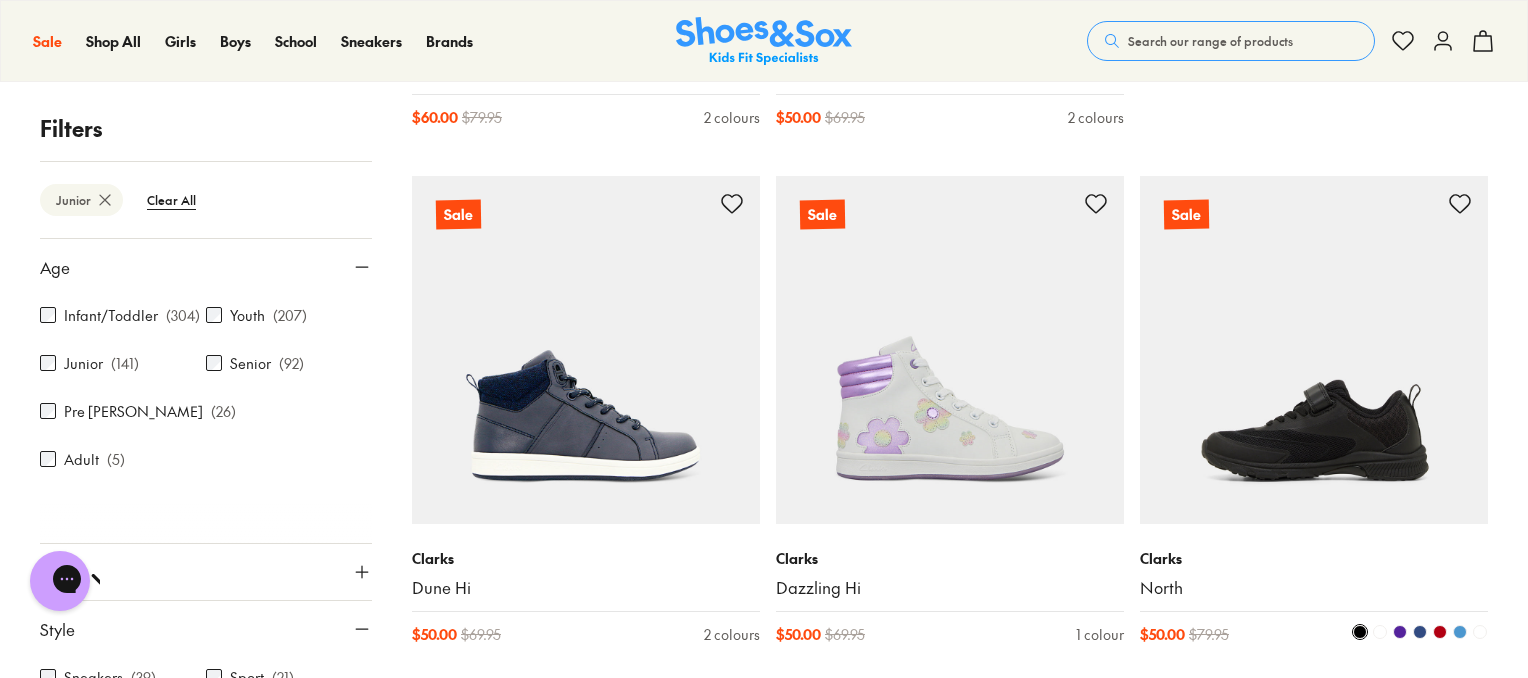 click at bounding box center (1400, 632) 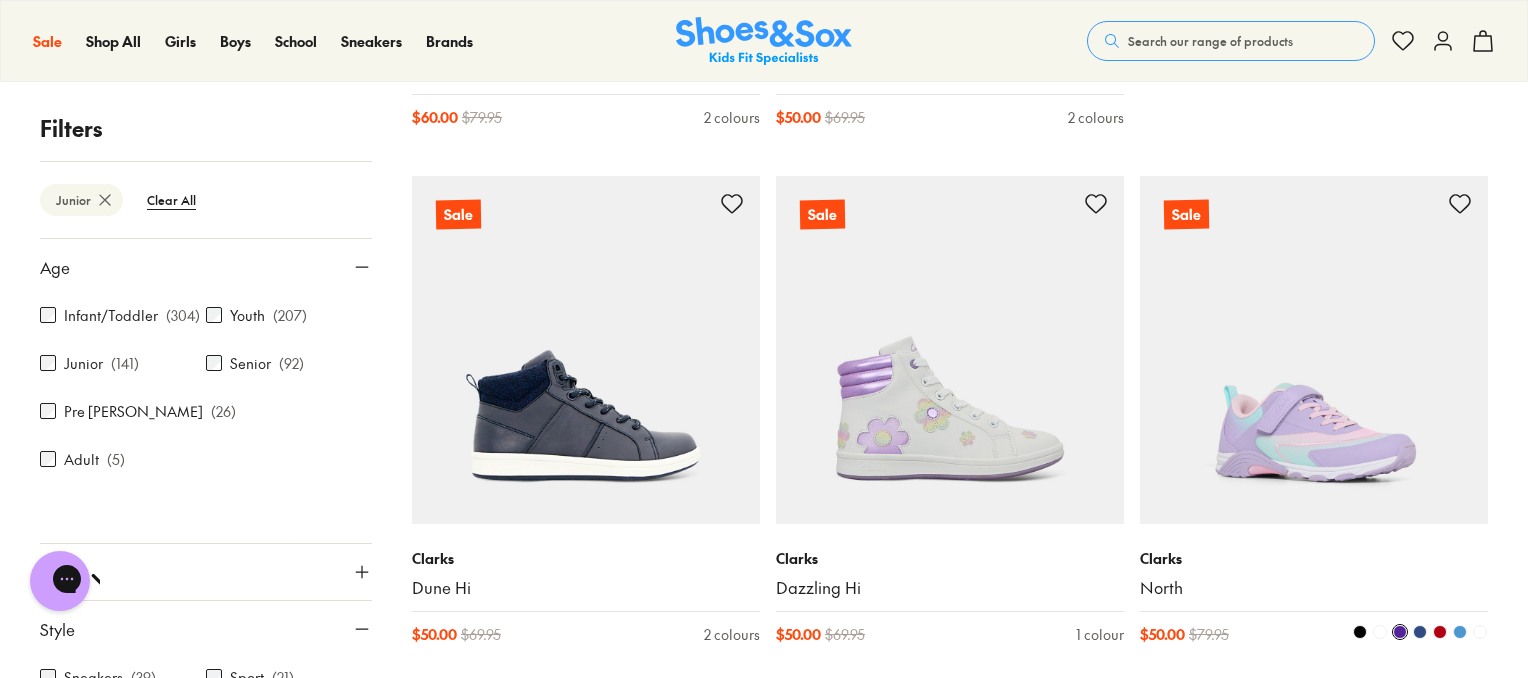 click at bounding box center (1314, 350) 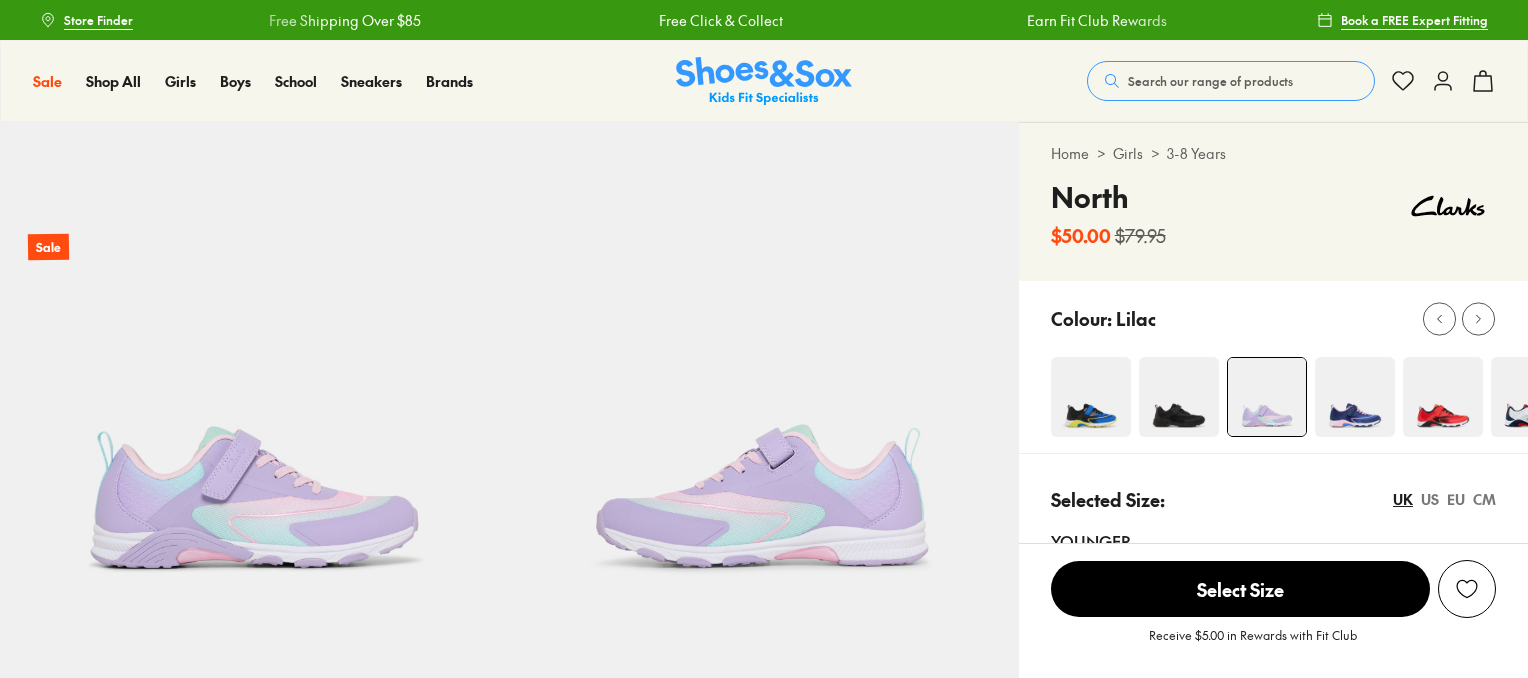 scroll, scrollTop: 0, scrollLeft: 0, axis: both 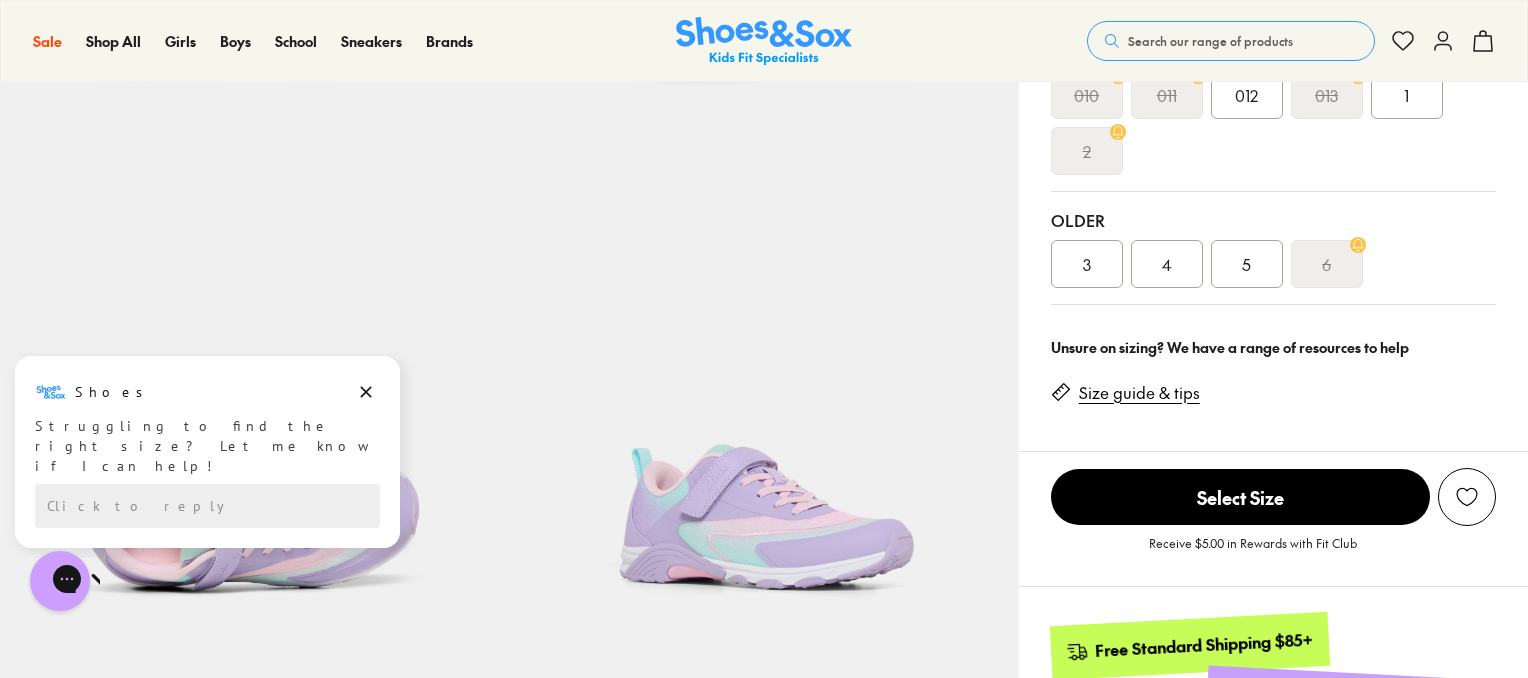 click on "Select Size" at bounding box center [1240, 497] 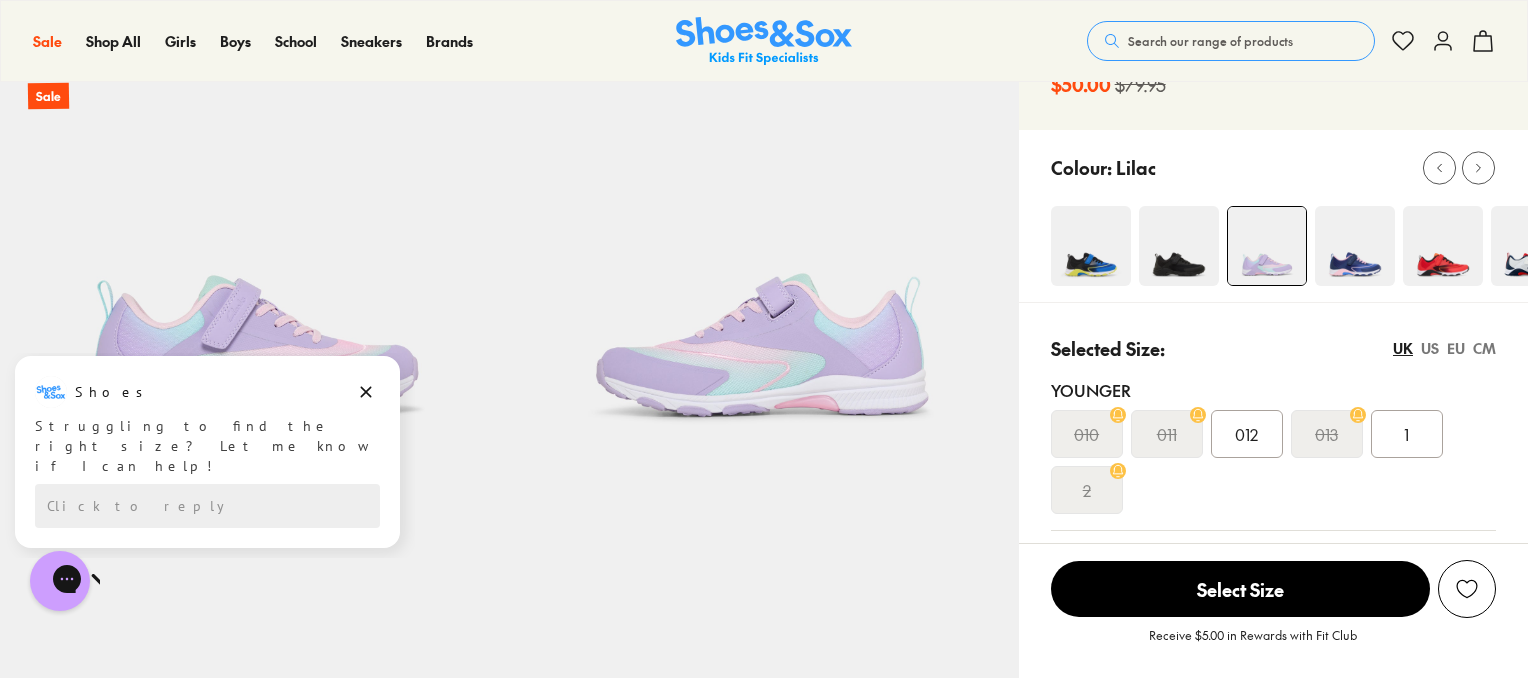 scroll, scrollTop: 132, scrollLeft: 0, axis: vertical 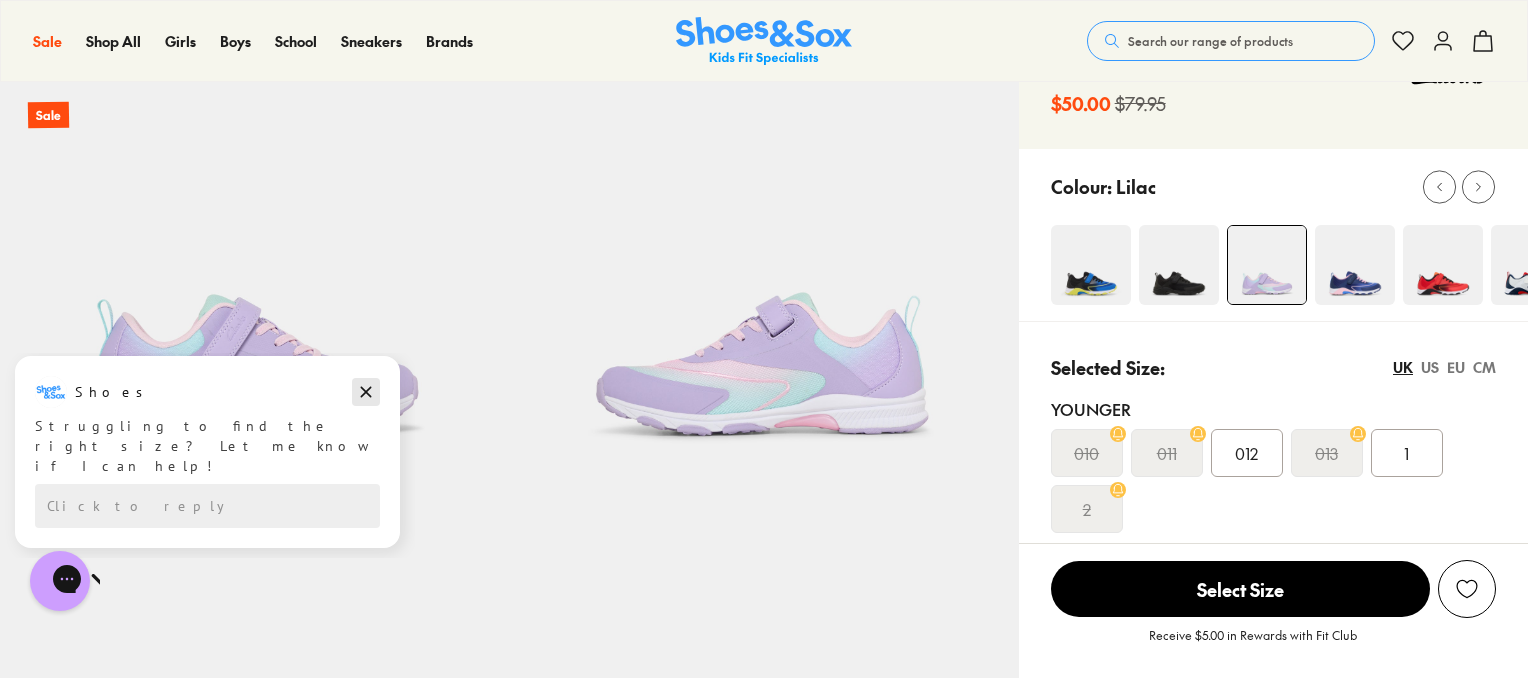 click 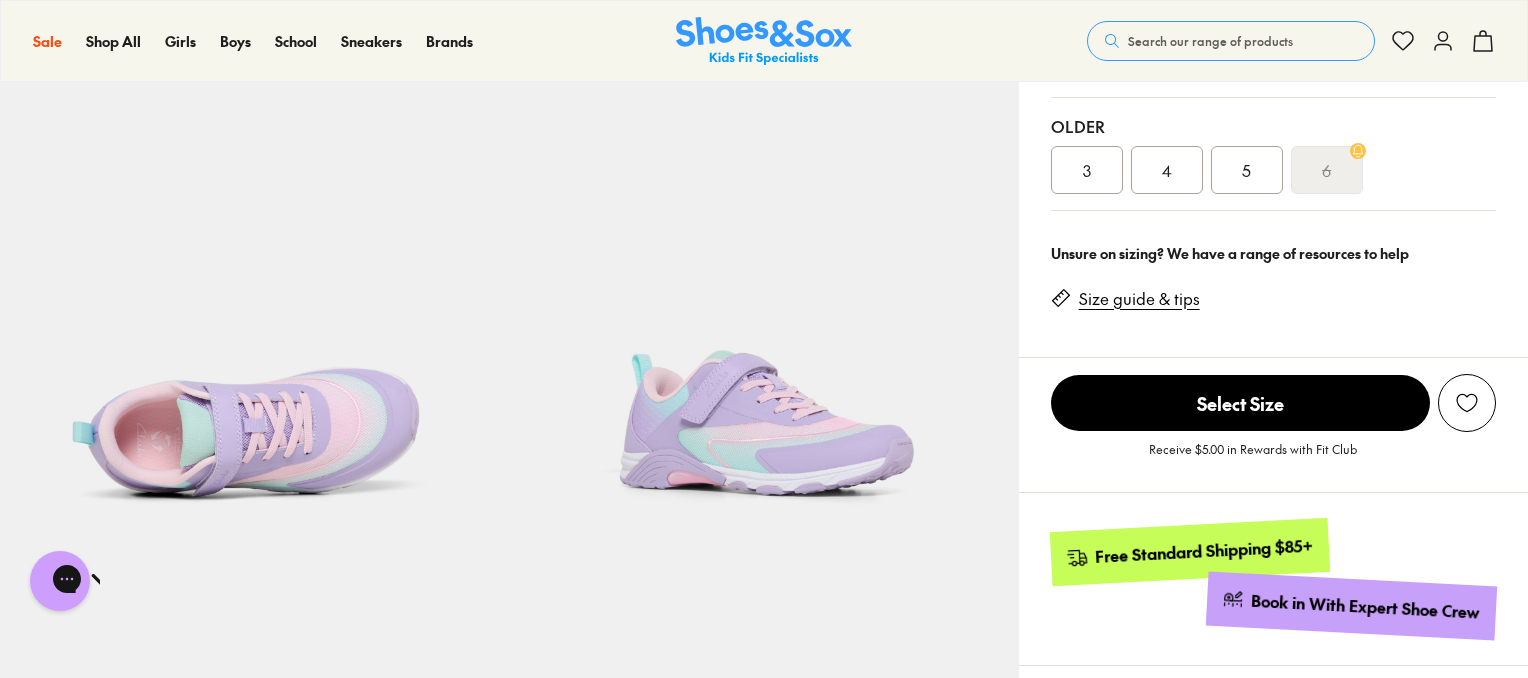 scroll, scrollTop: 586, scrollLeft: 0, axis: vertical 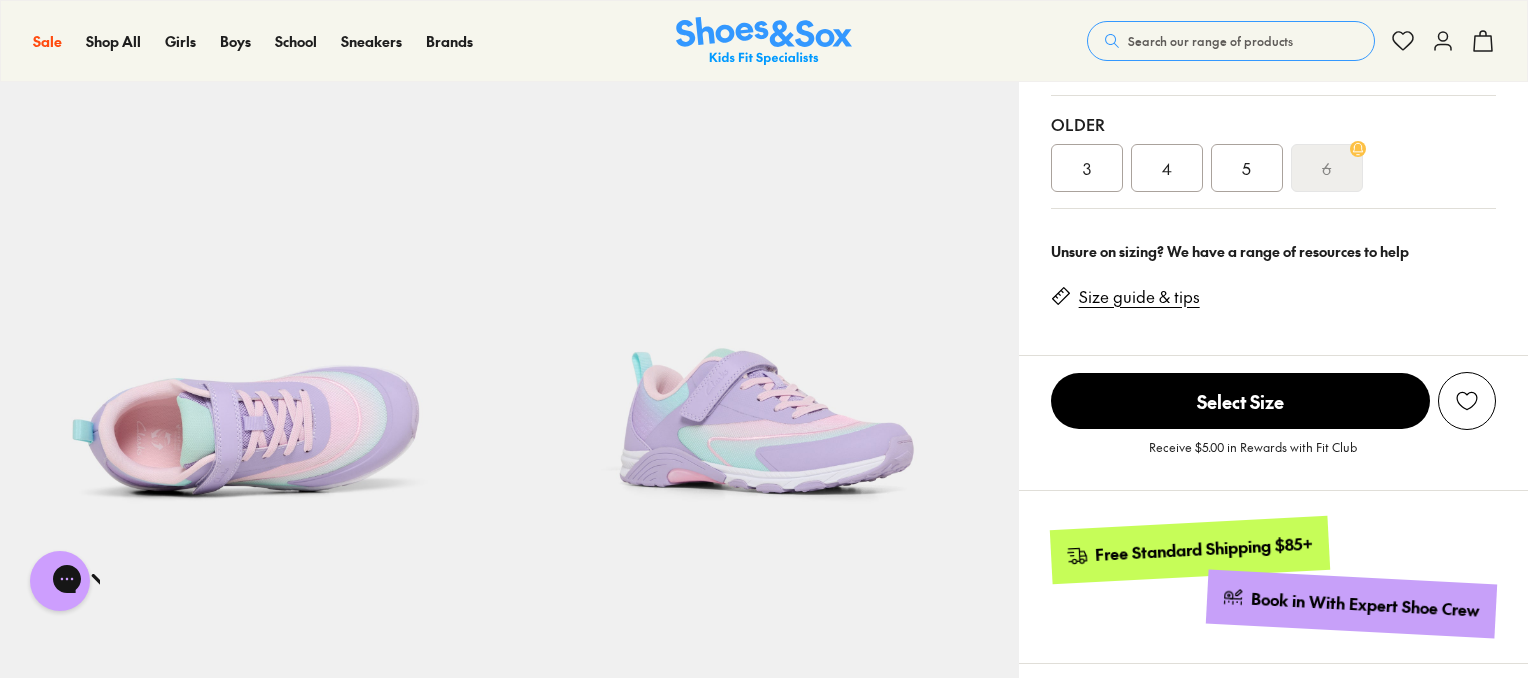 click on "Size guide & tips" at bounding box center (1139, 297) 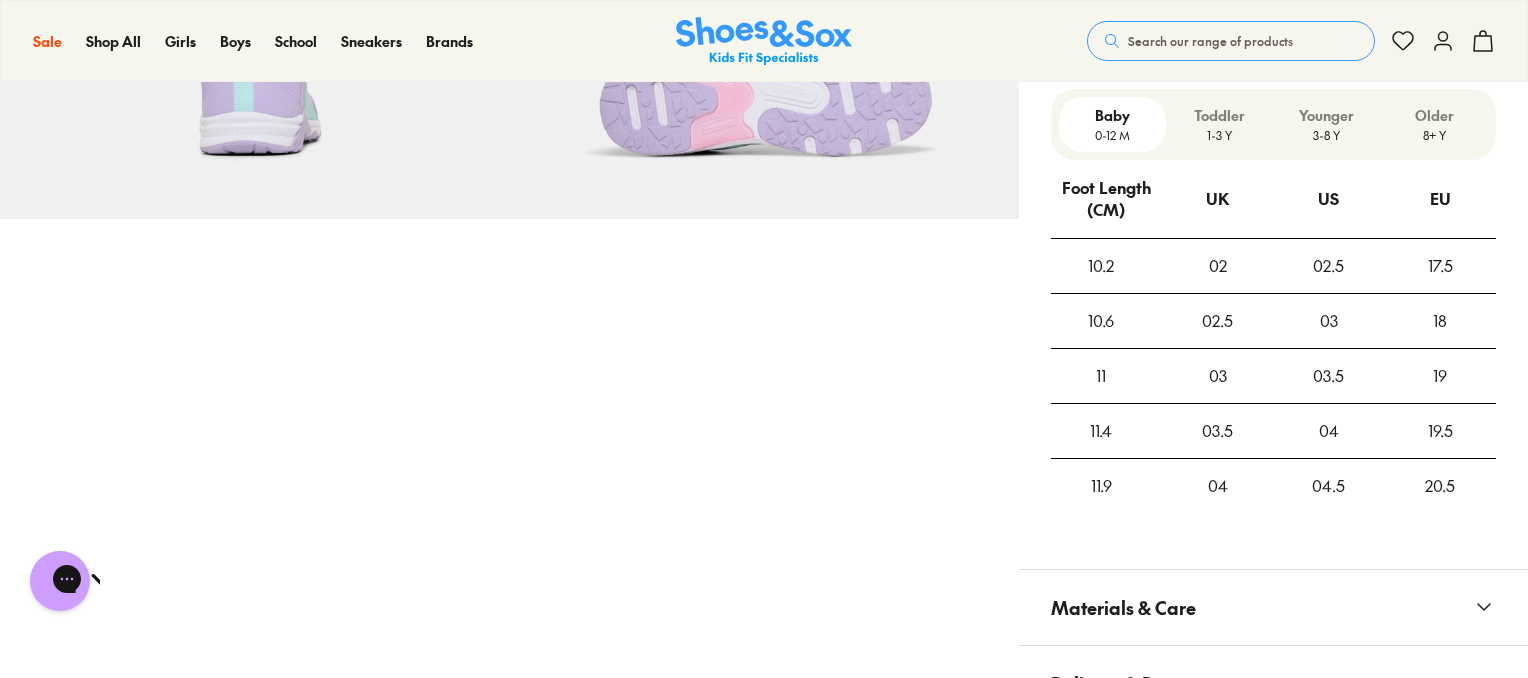 scroll, scrollTop: 1430, scrollLeft: 0, axis: vertical 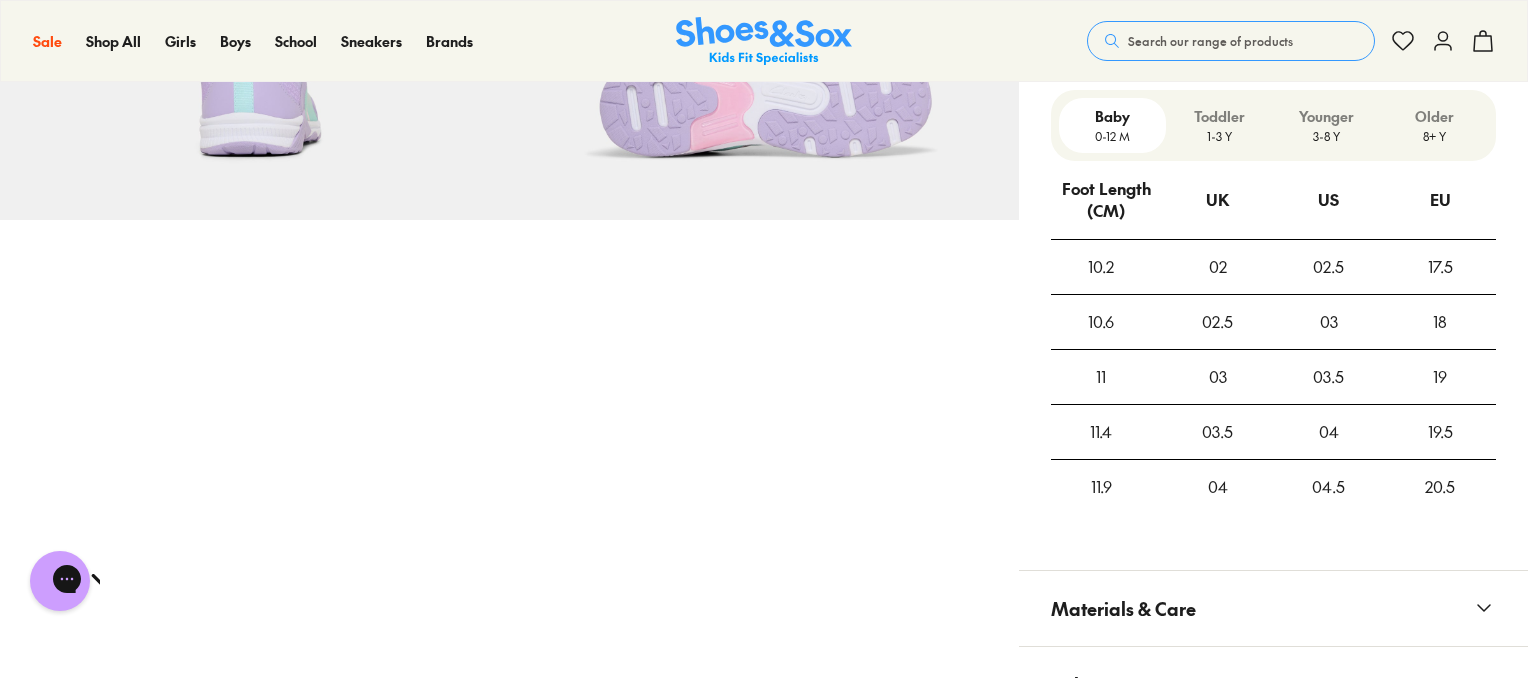 click on "3-8 Y" at bounding box center [1326, 136] 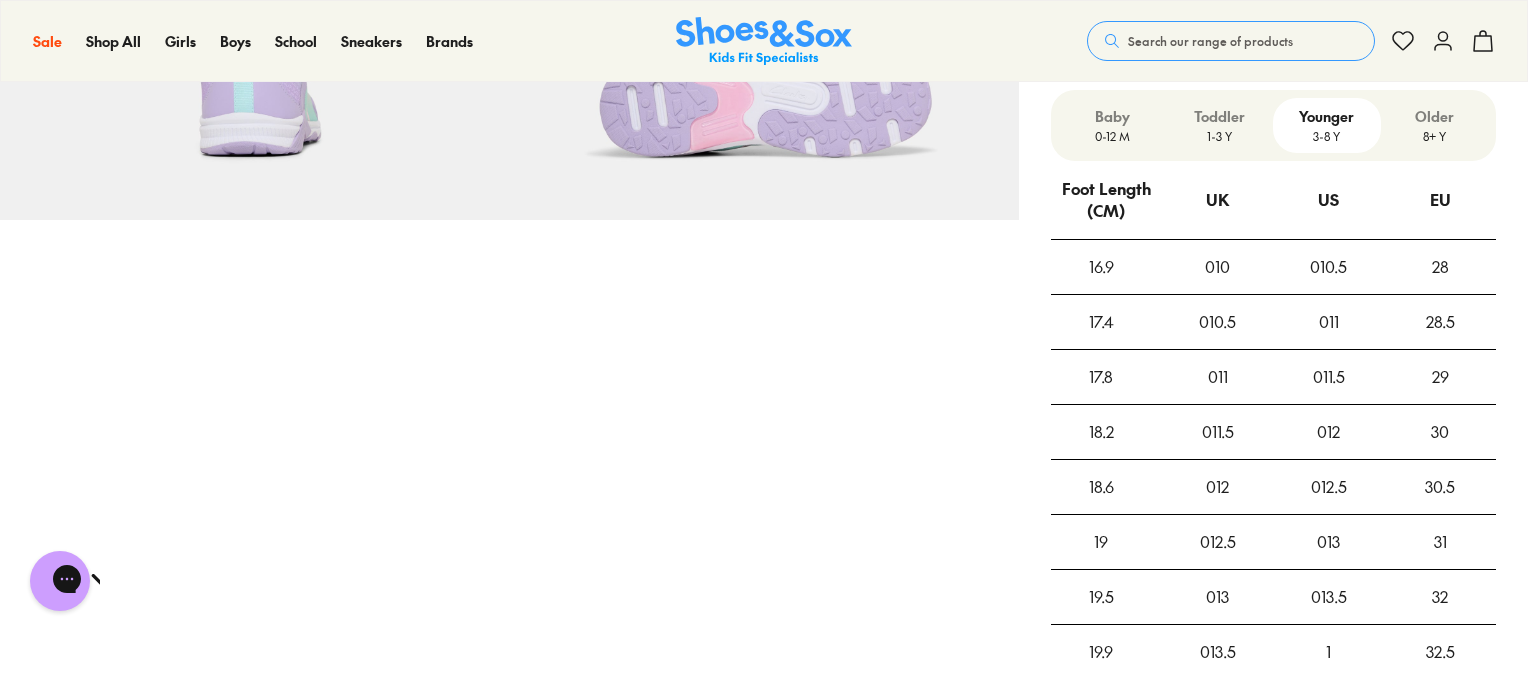click on "1-3 Y" at bounding box center [1219, 136] 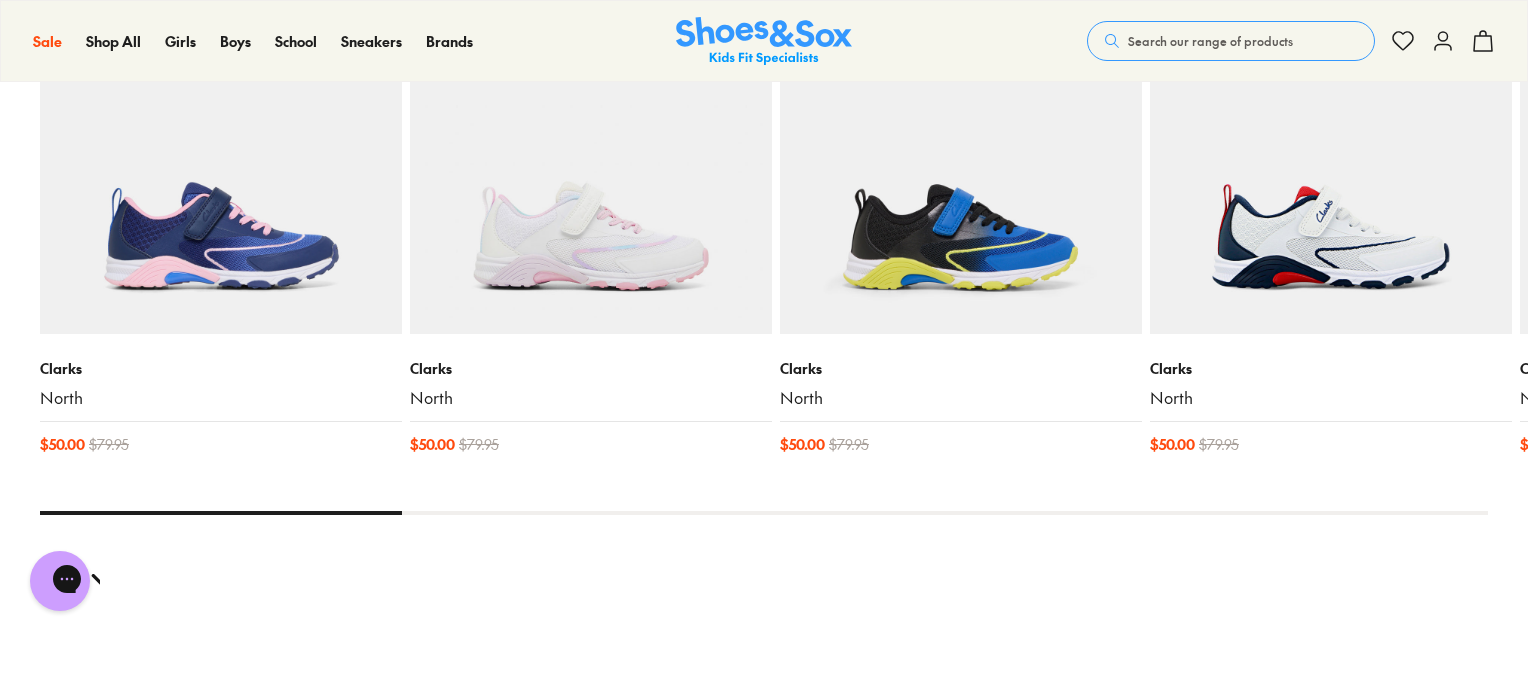 scroll, scrollTop: 2960, scrollLeft: 0, axis: vertical 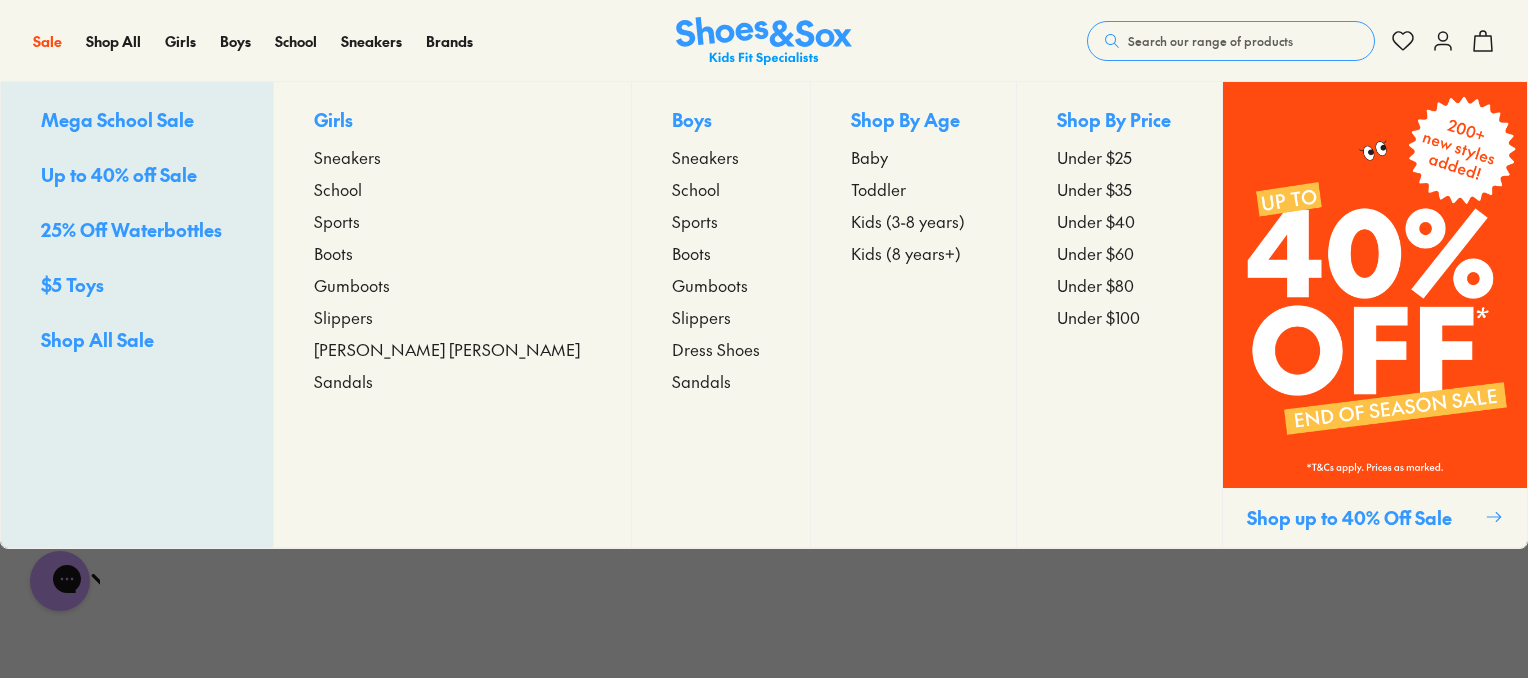 click on "Sneakers" at bounding box center (347, 157) 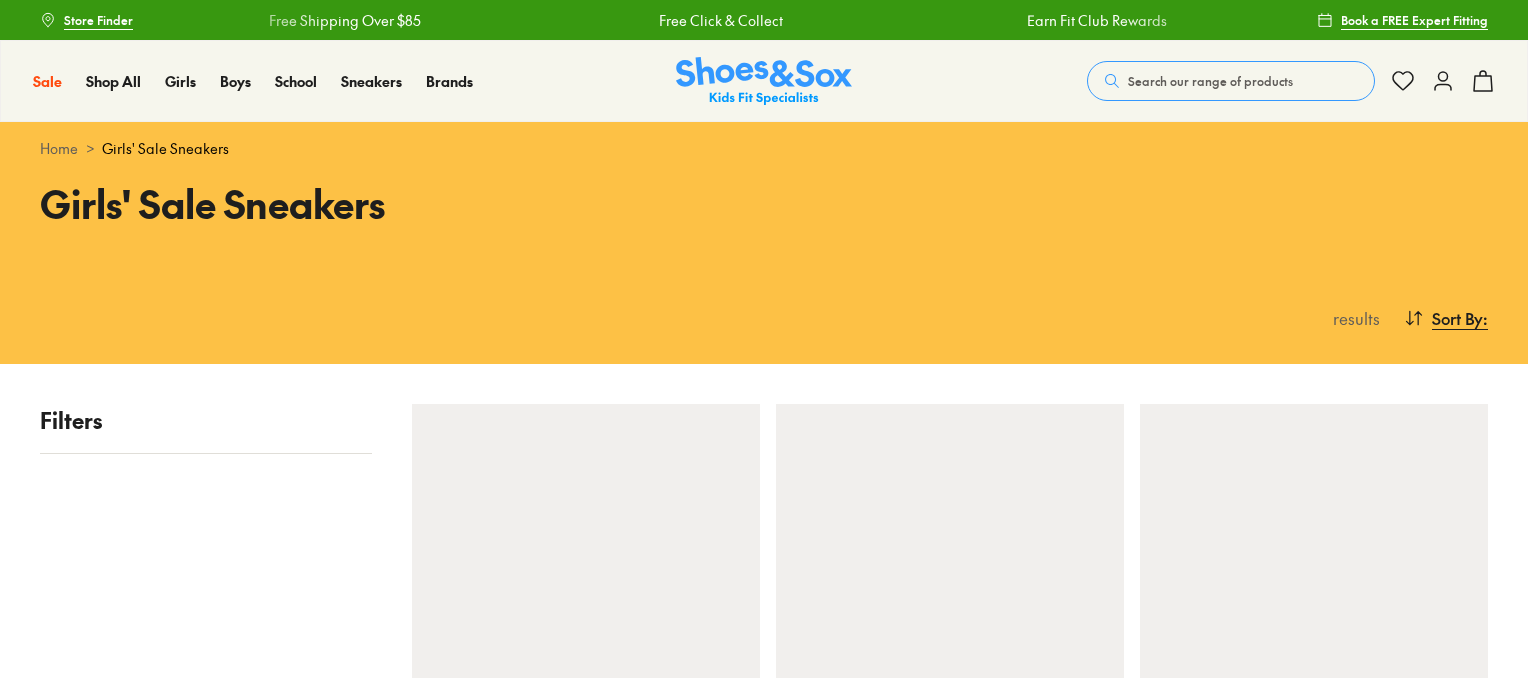 scroll, scrollTop: 0, scrollLeft: 0, axis: both 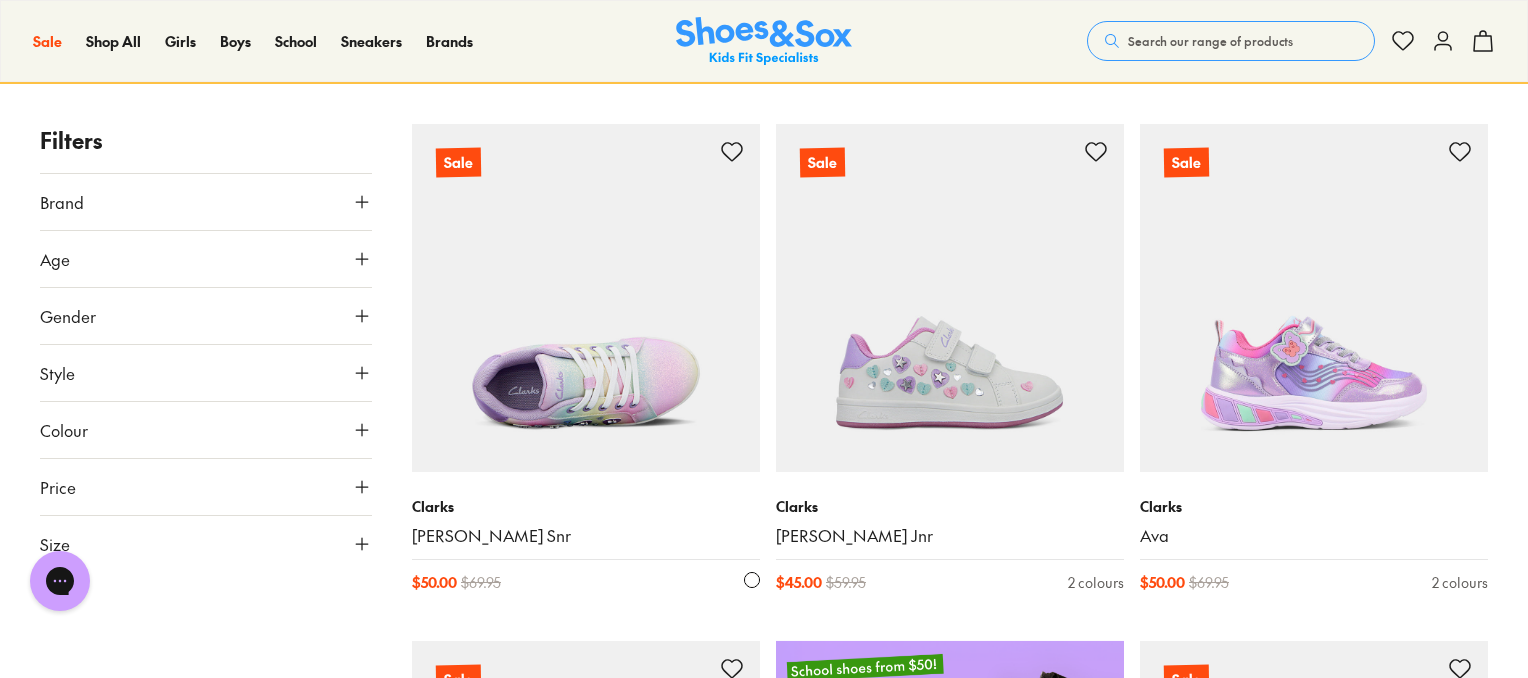 click at bounding box center (586, 298) 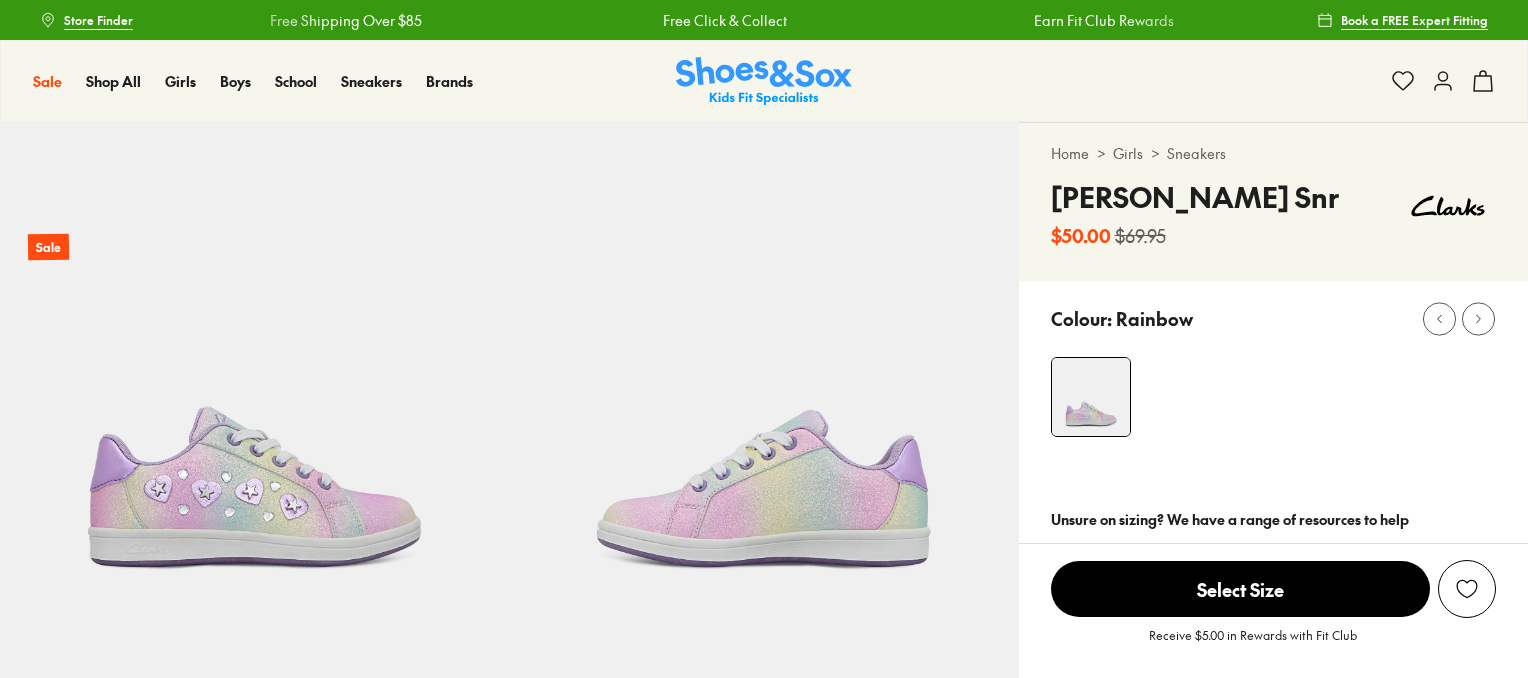 scroll, scrollTop: 0, scrollLeft: 0, axis: both 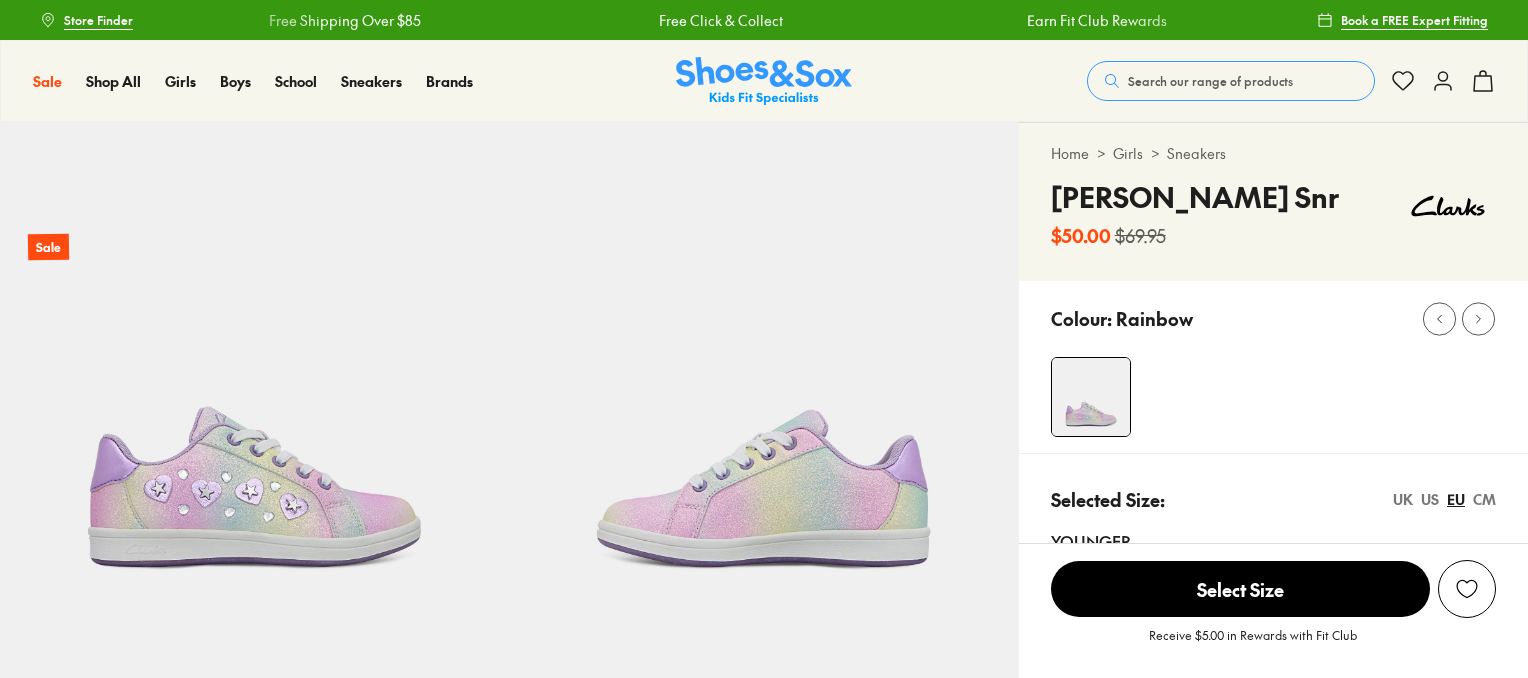 select on "*" 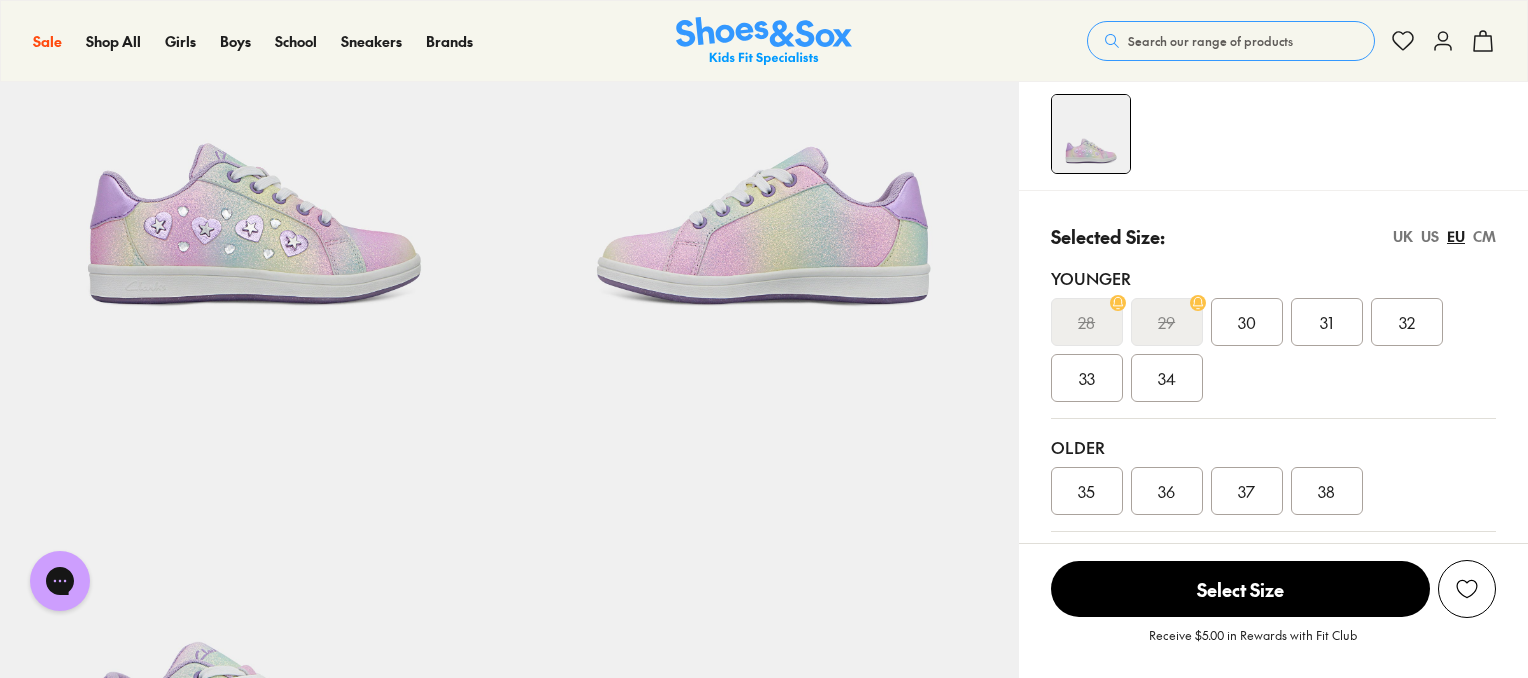 scroll, scrollTop: 0, scrollLeft: 0, axis: both 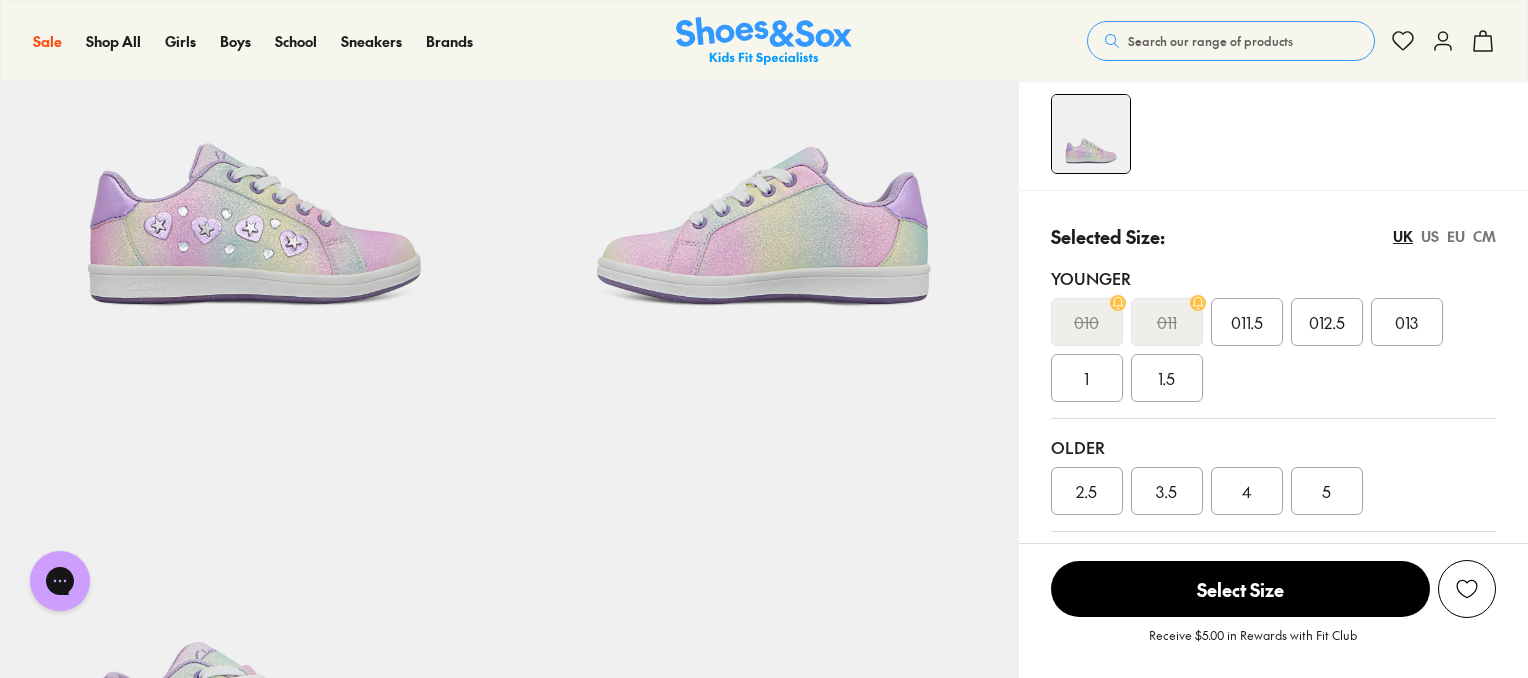 click on "US" at bounding box center (1430, 236) 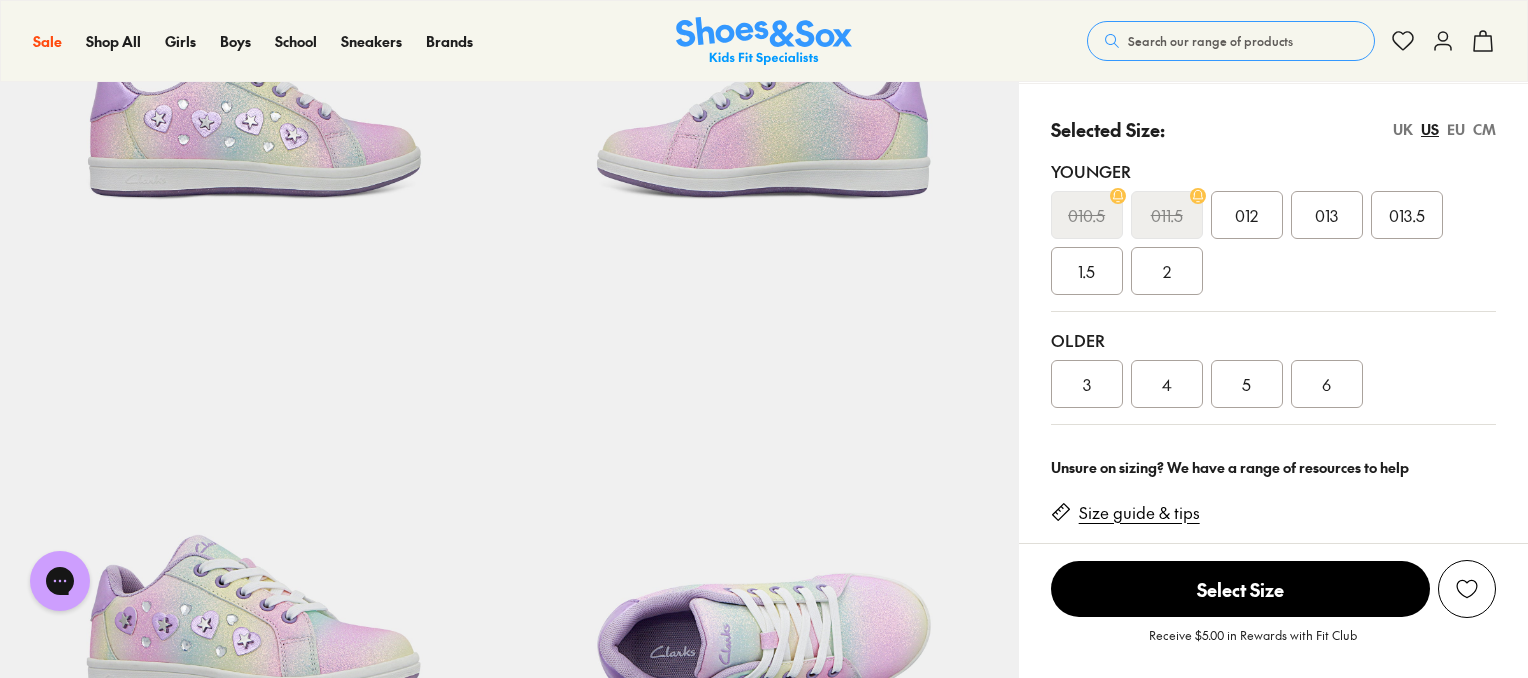 scroll, scrollTop: 400, scrollLeft: 0, axis: vertical 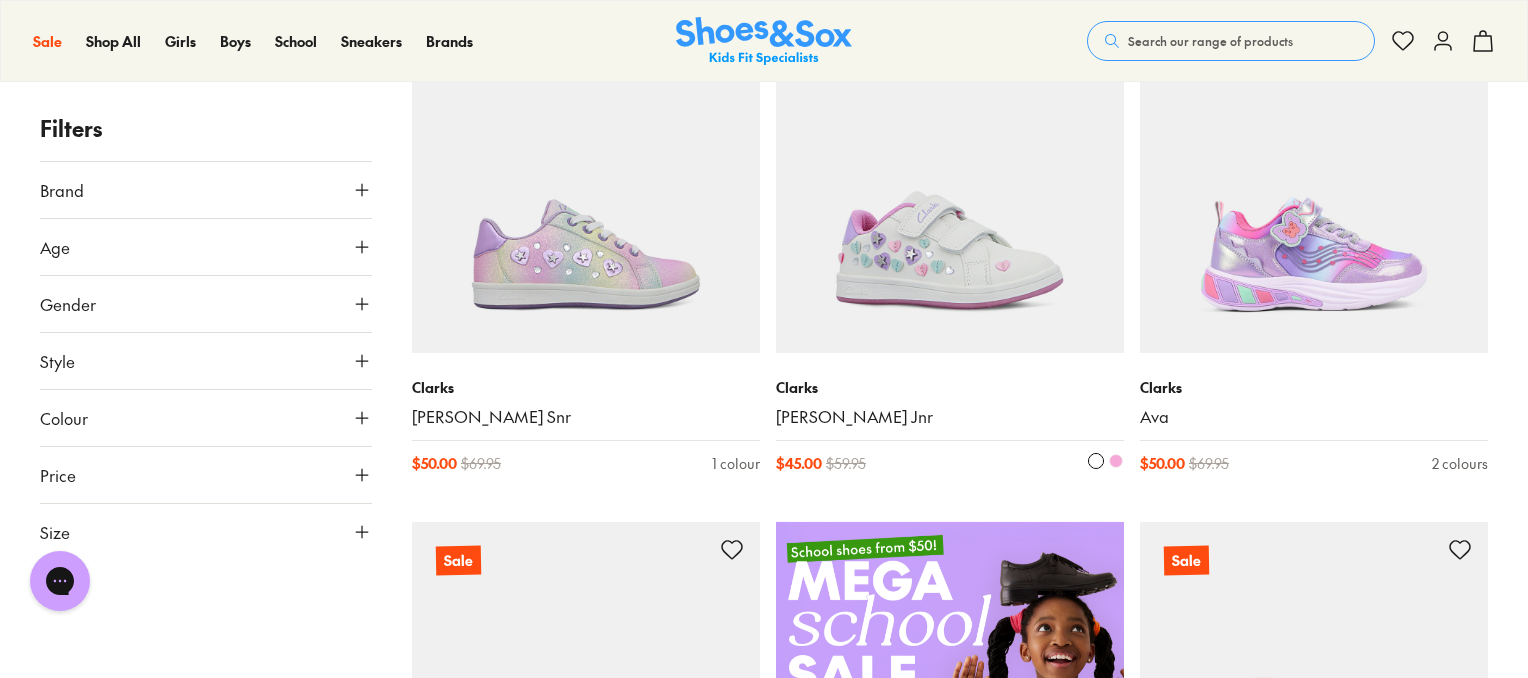 click at bounding box center [950, 179] 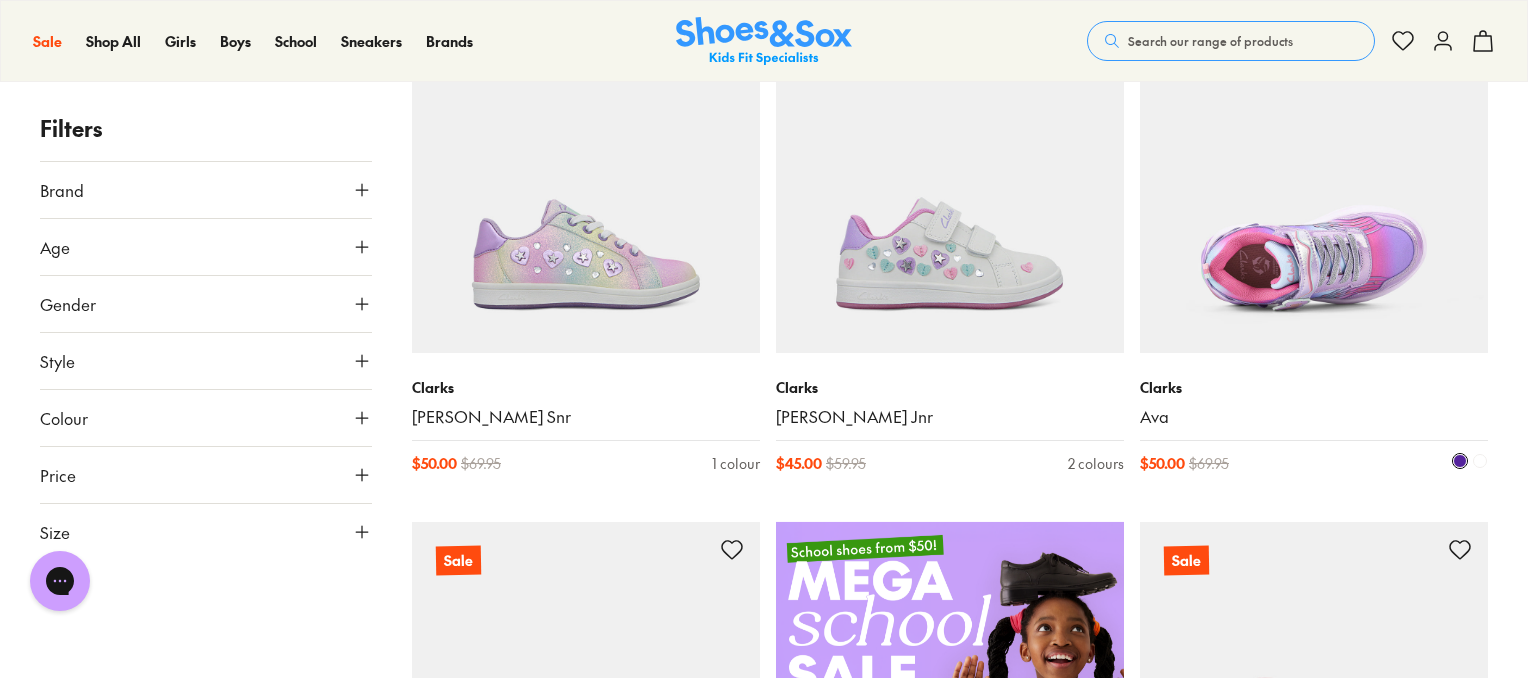 click at bounding box center (1314, 179) 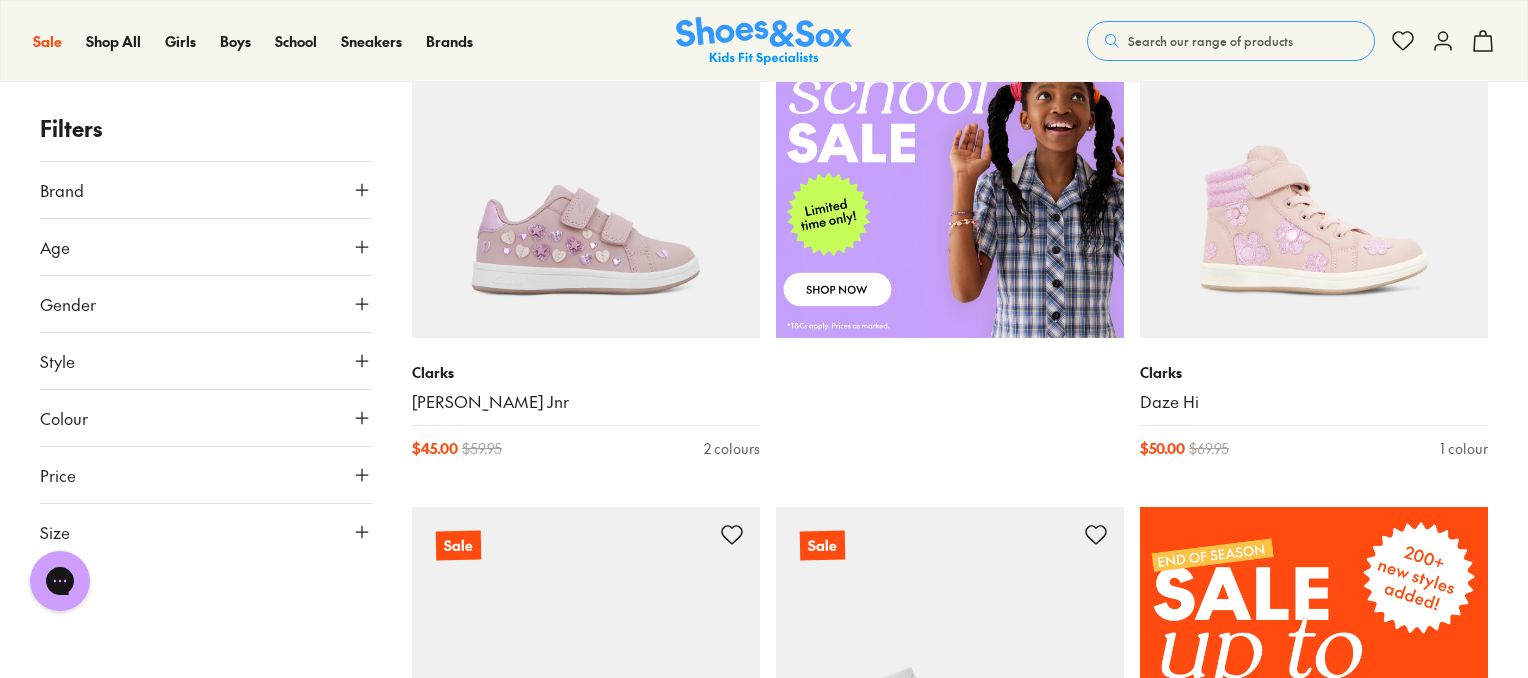 scroll, scrollTop: 932, scrollLeft: 0, axis: vertical 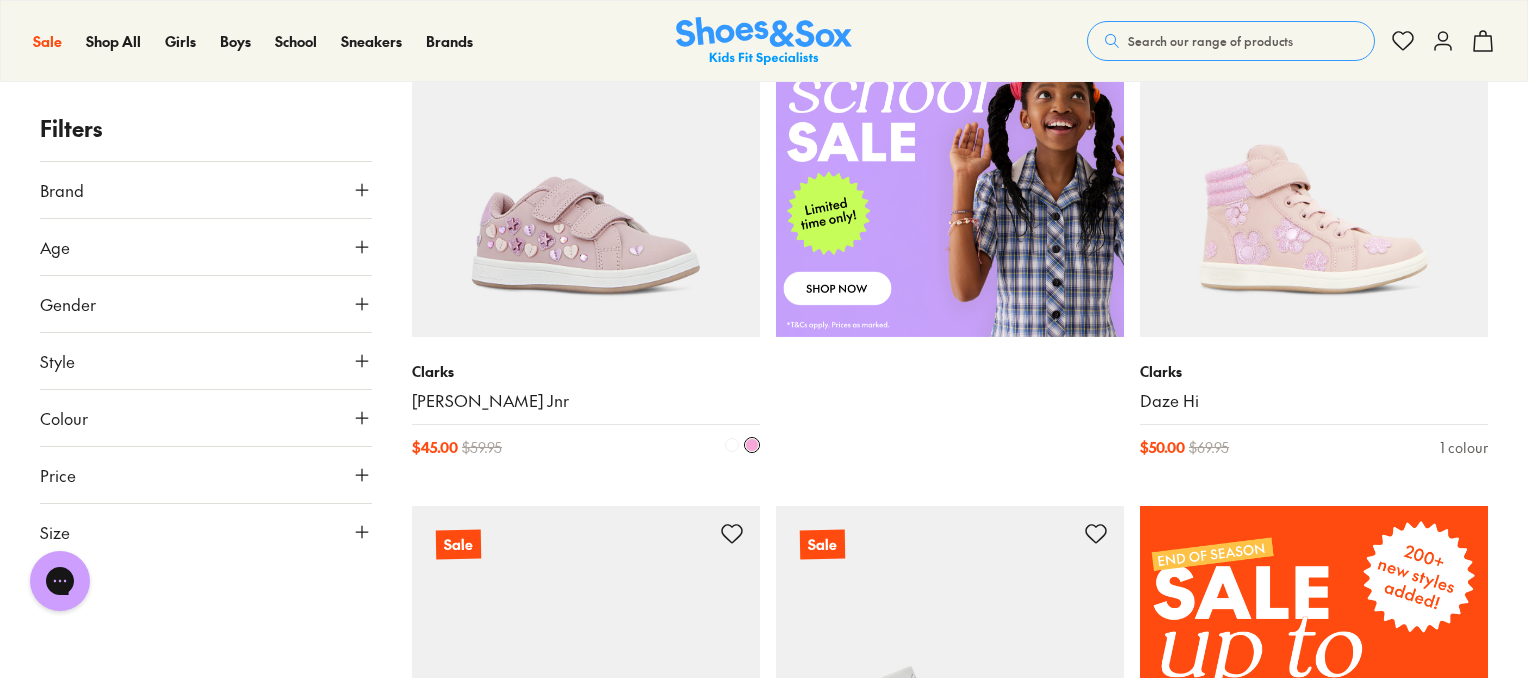 click at bounding box center (586, 163) 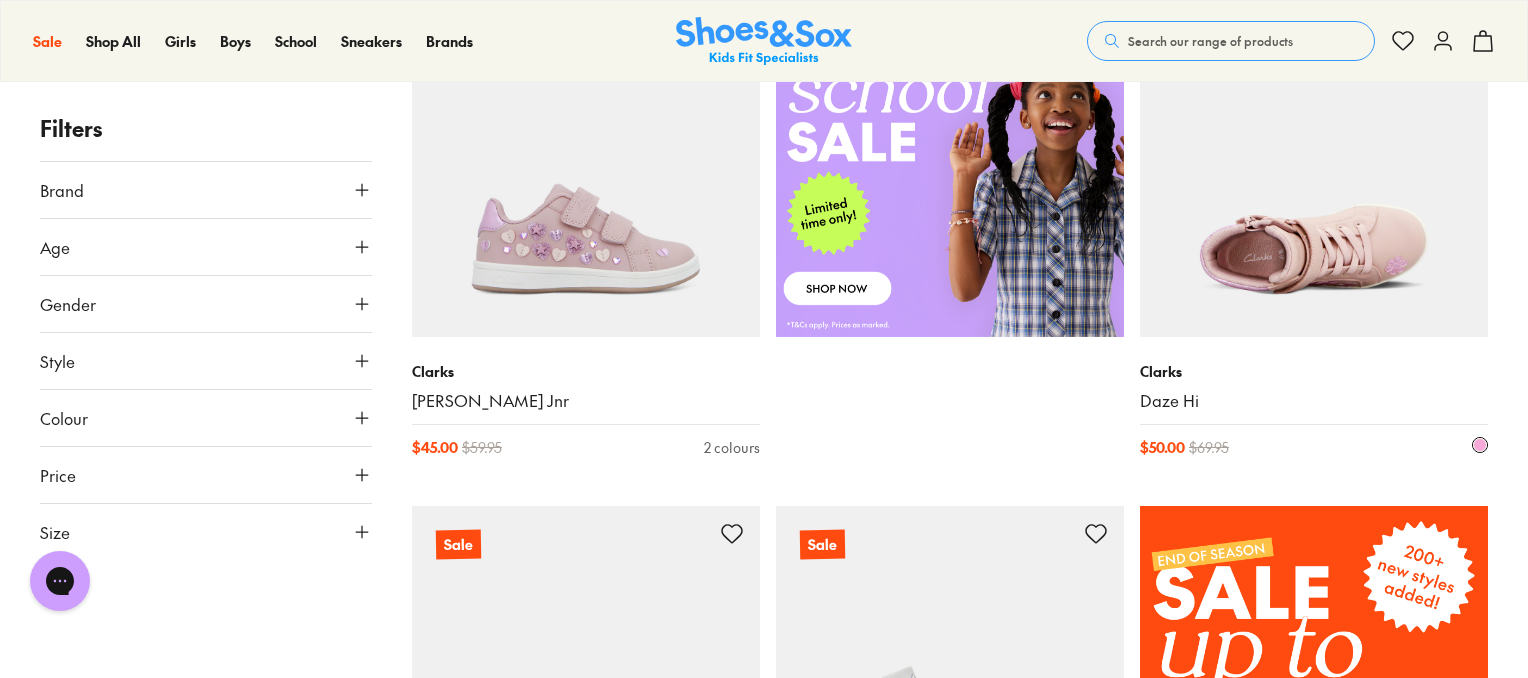 click at bounding box center (1314, 163) 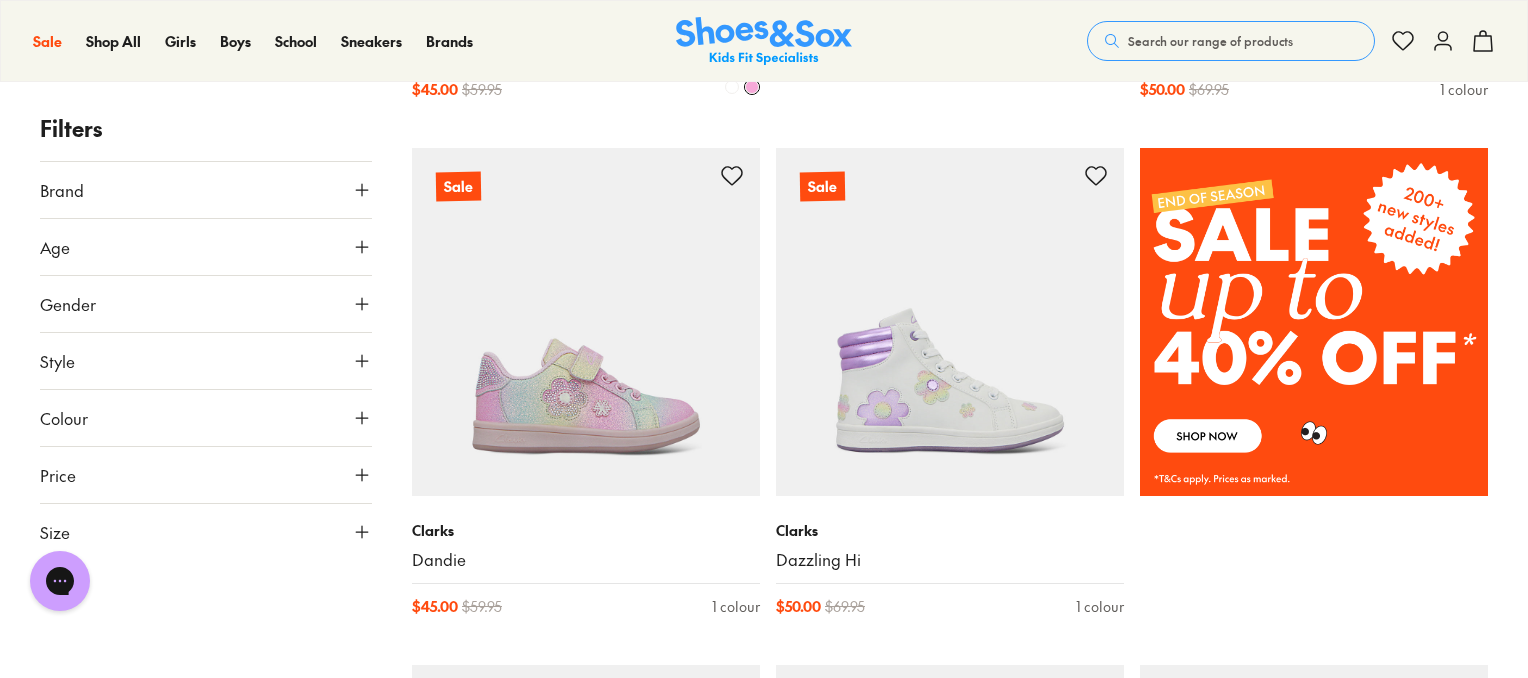 scroll, scrollTop: 1296, scrollLeft: 0, axis: vertical 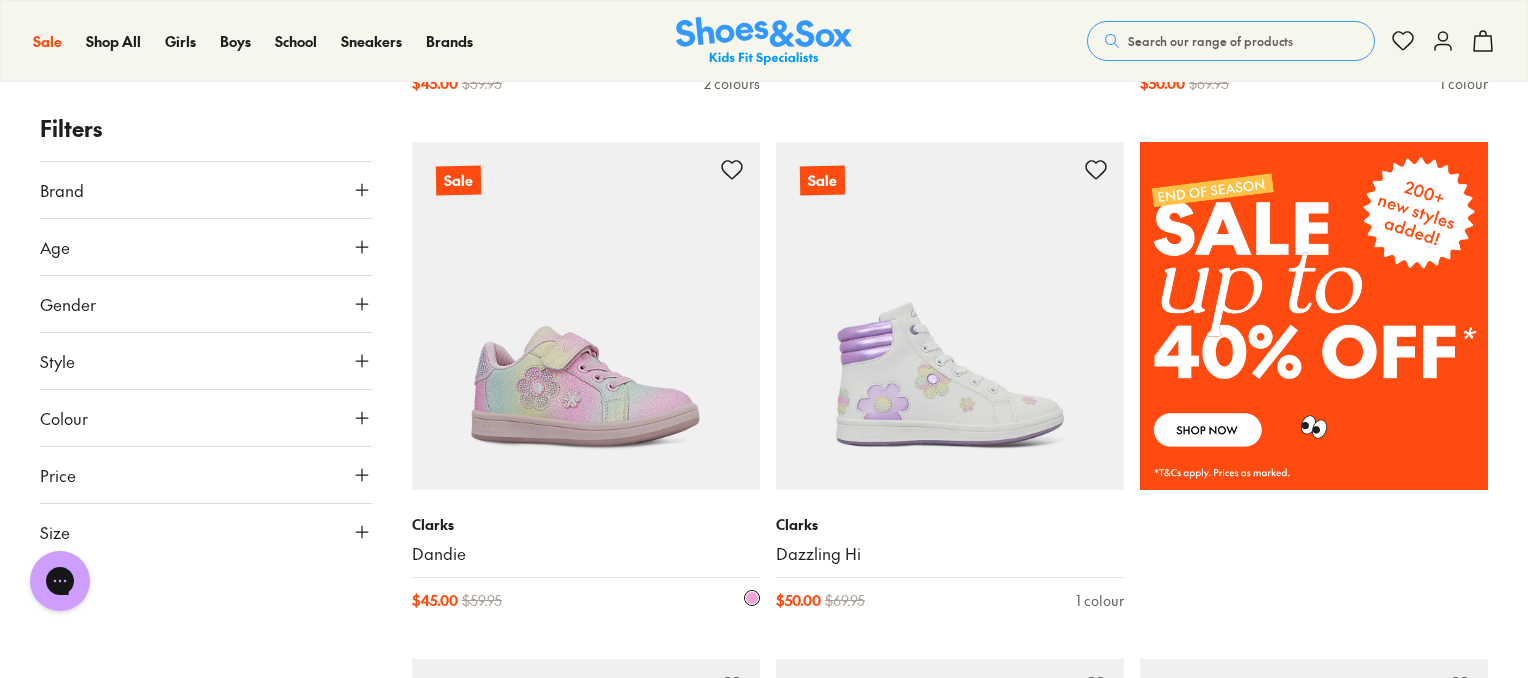 click at bounding box center (586, 316) 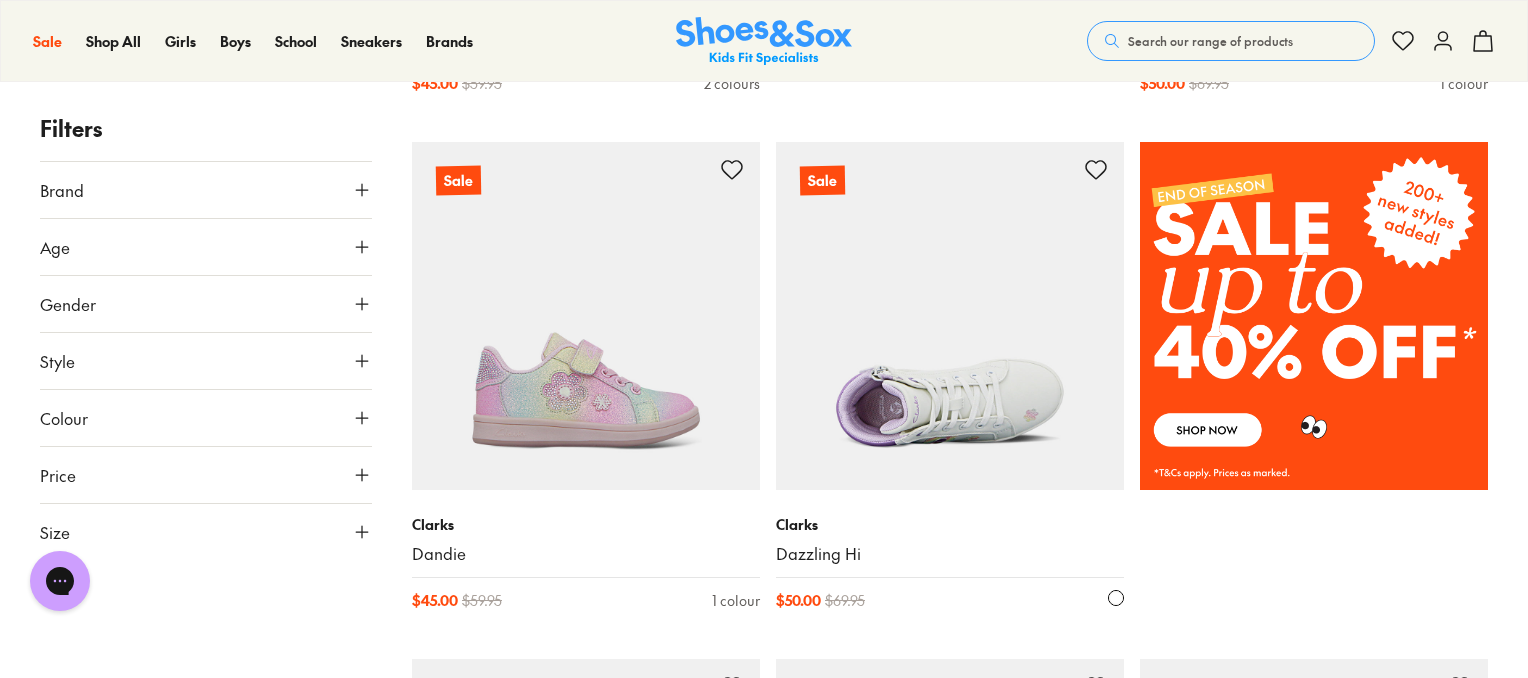 click at bounding box center (950, 316) 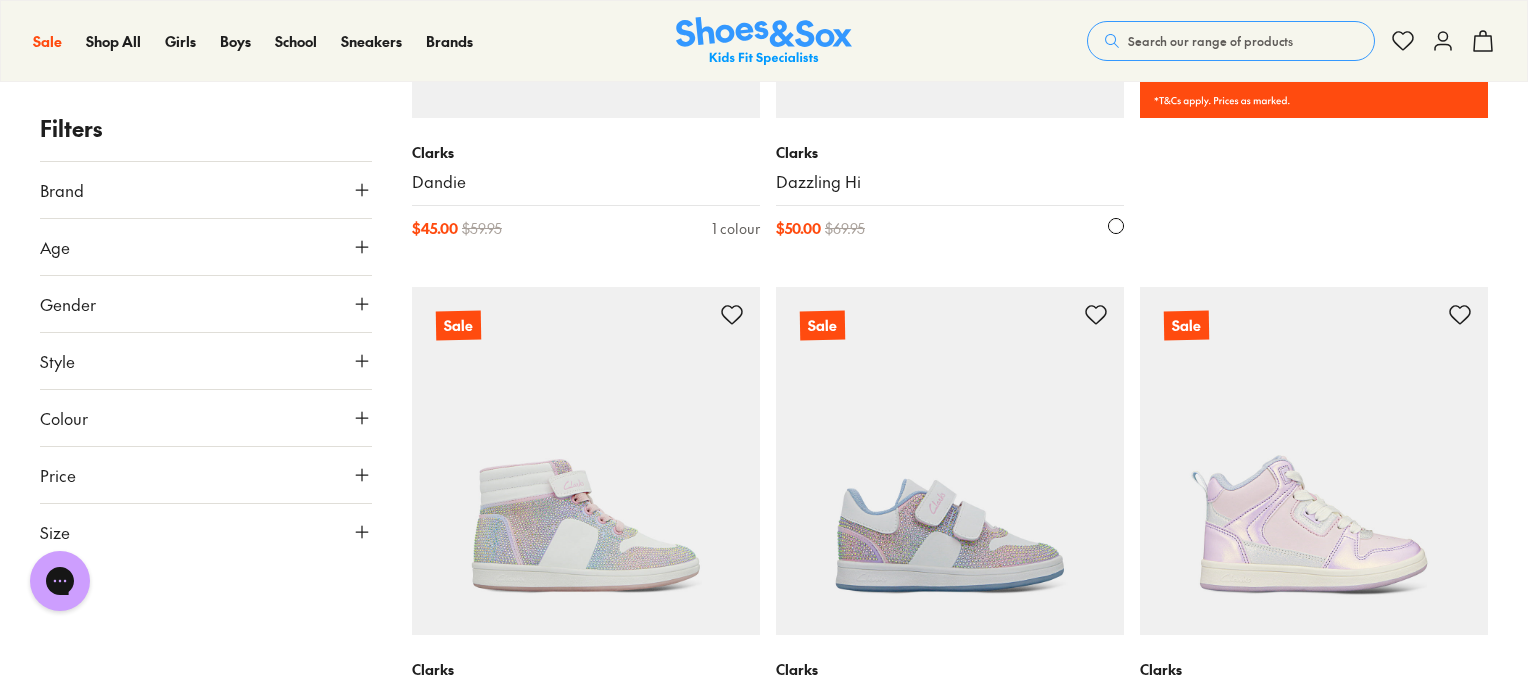 scroll, scrollTop: 1860, scrollLeft: 0, axis: vertical 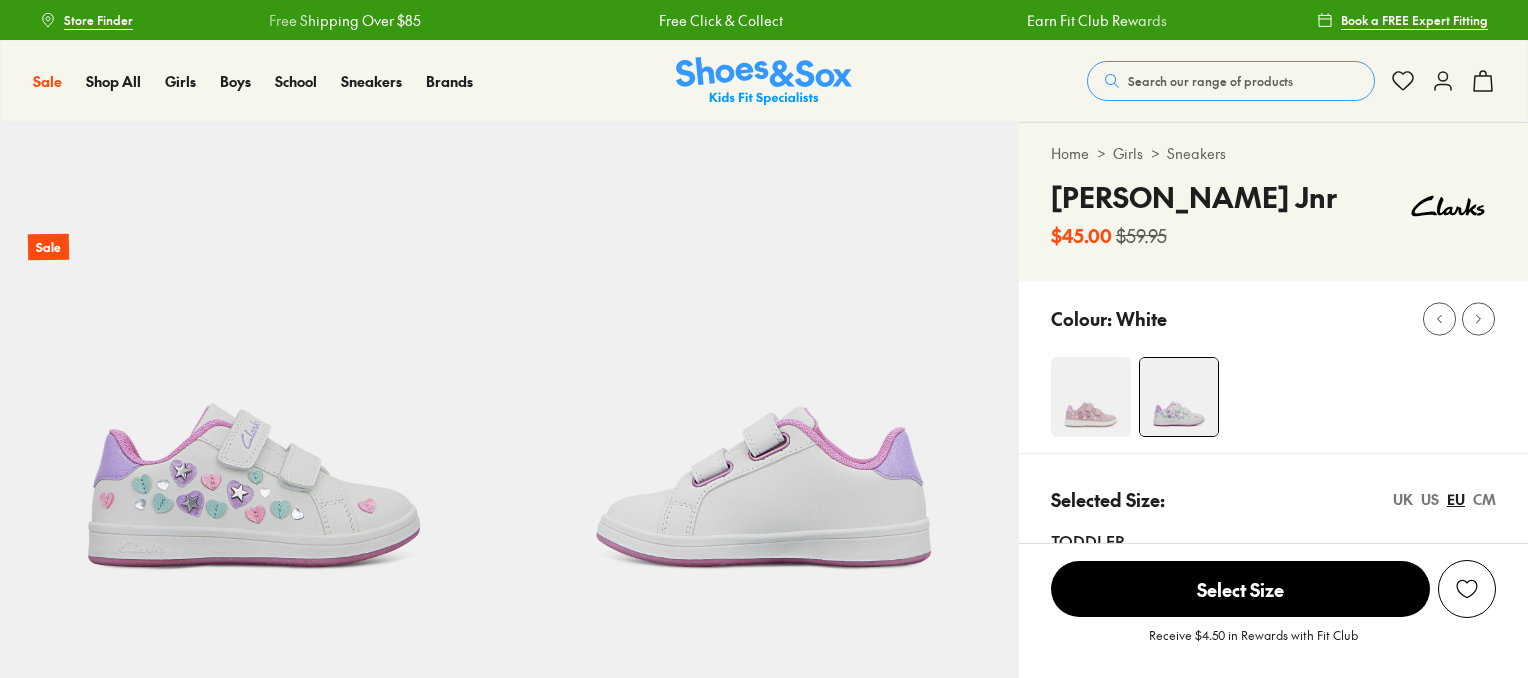 select on "*" 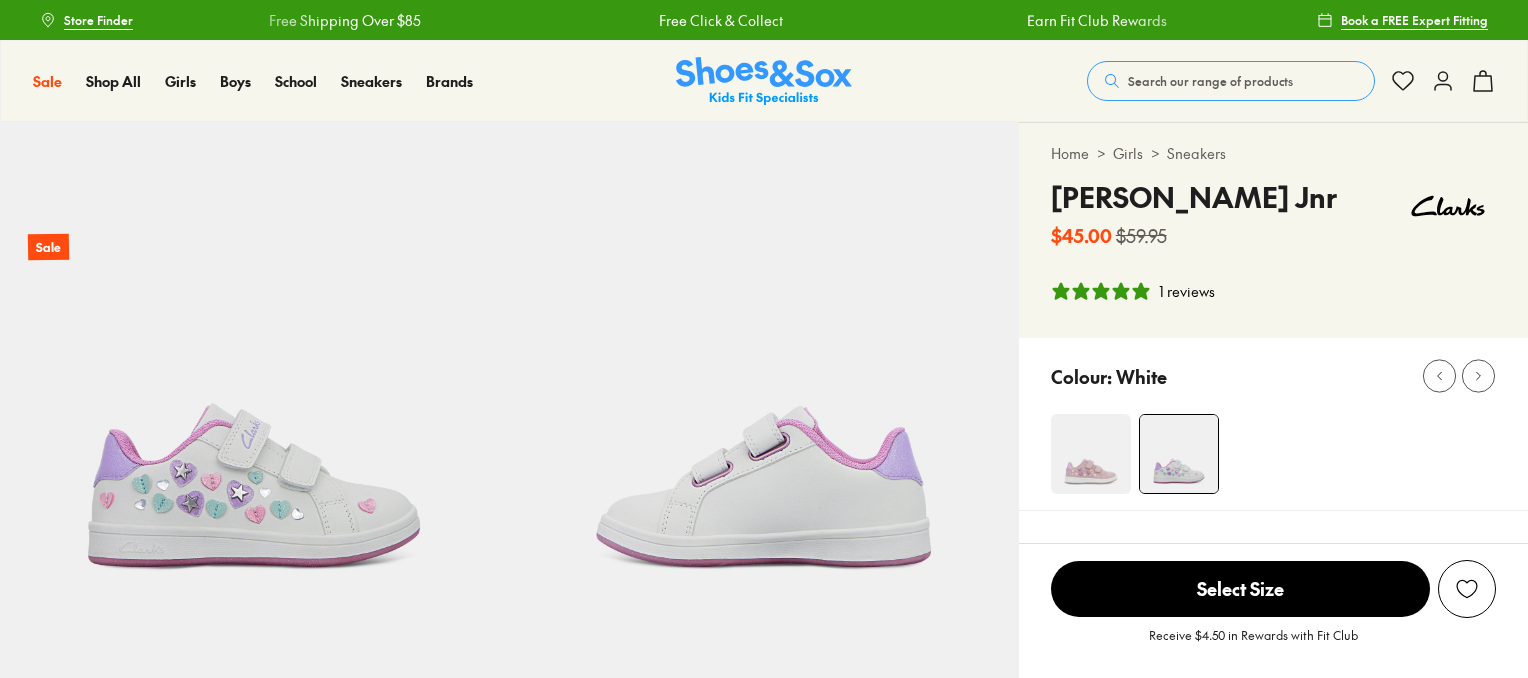 scroll, scrollTop: 0, scrollLeft: 0, axis: both 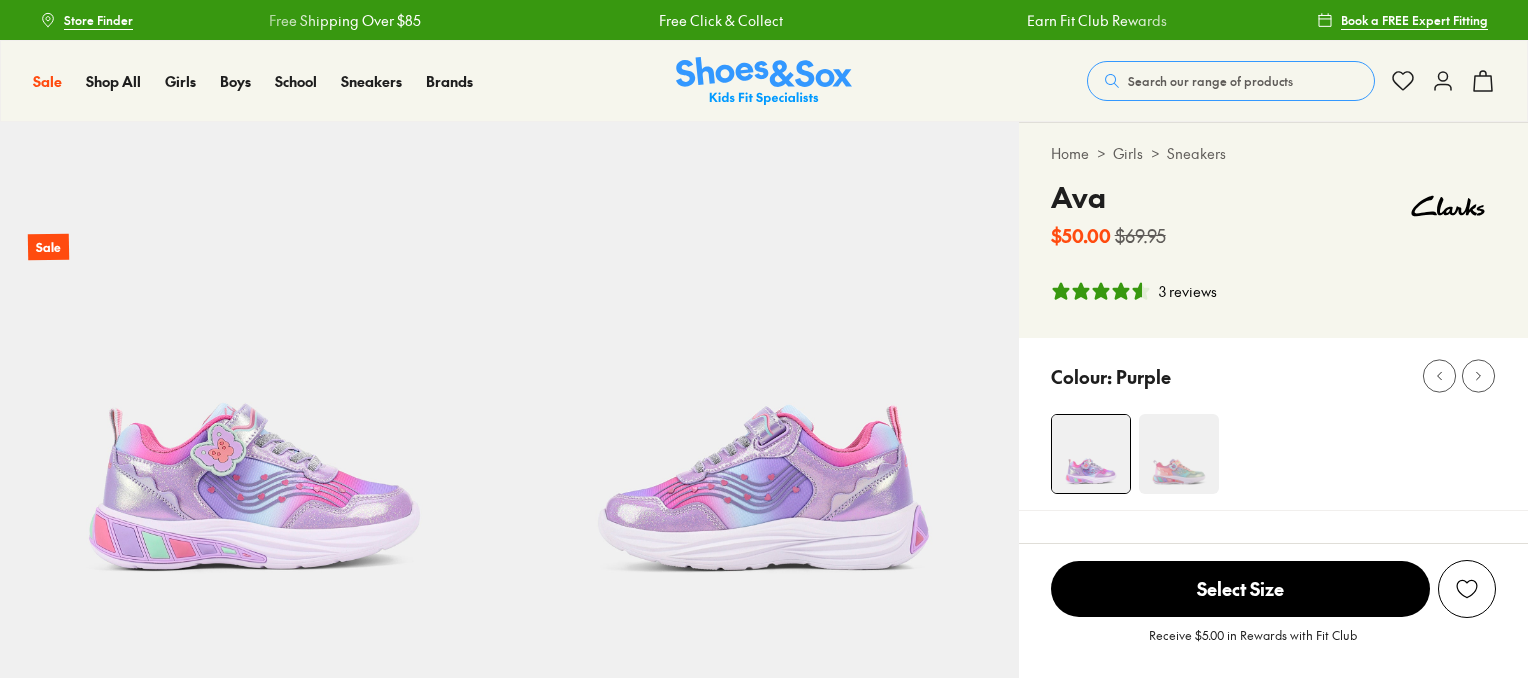 select on "*" 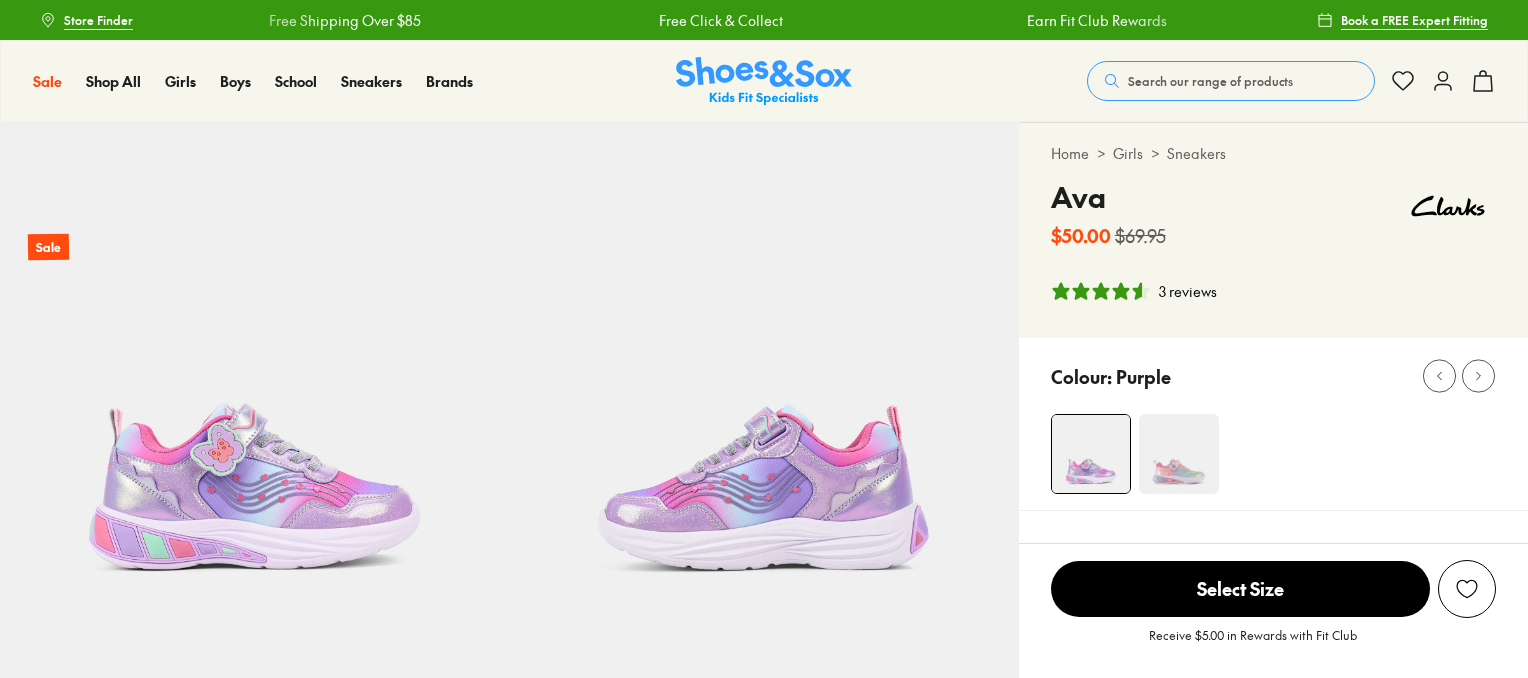 scroll, scrollTop: 0, scrollLeft: 0, axis: both 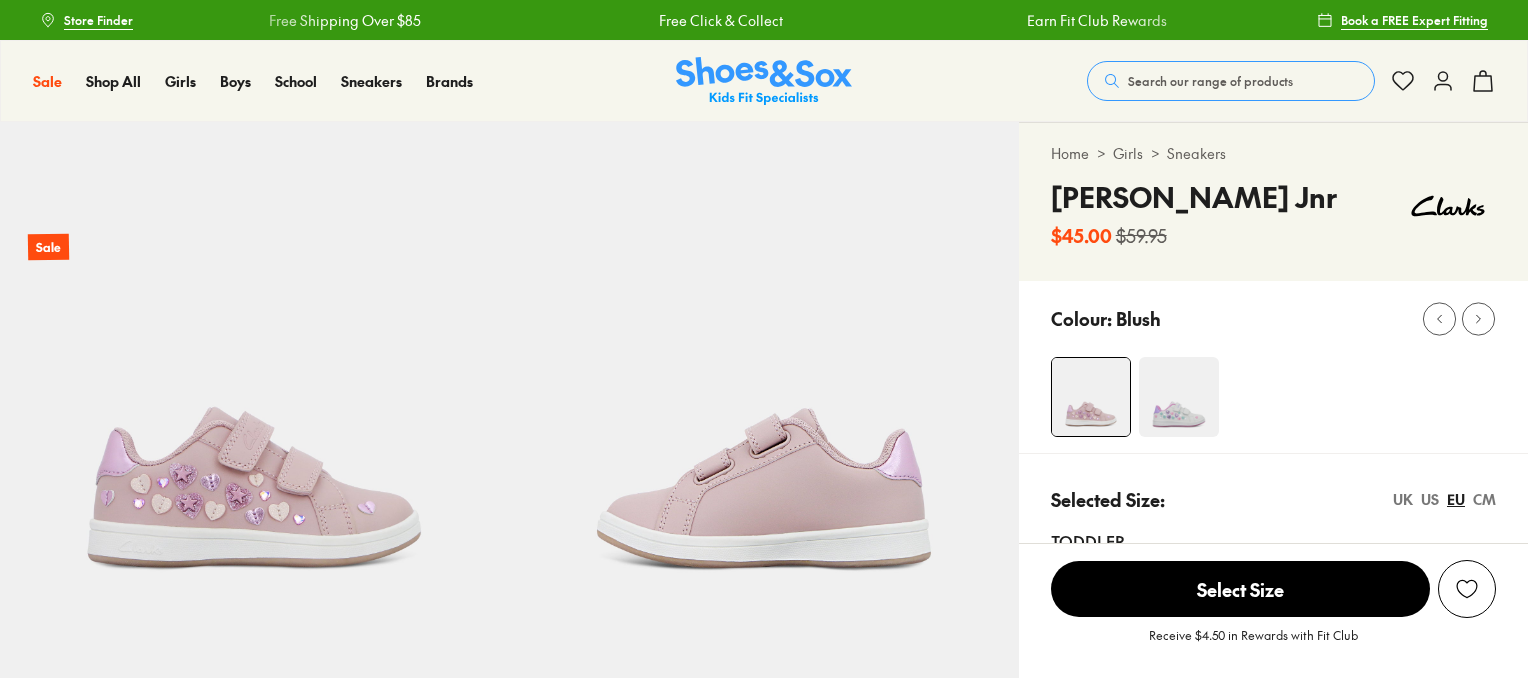 select on "*" 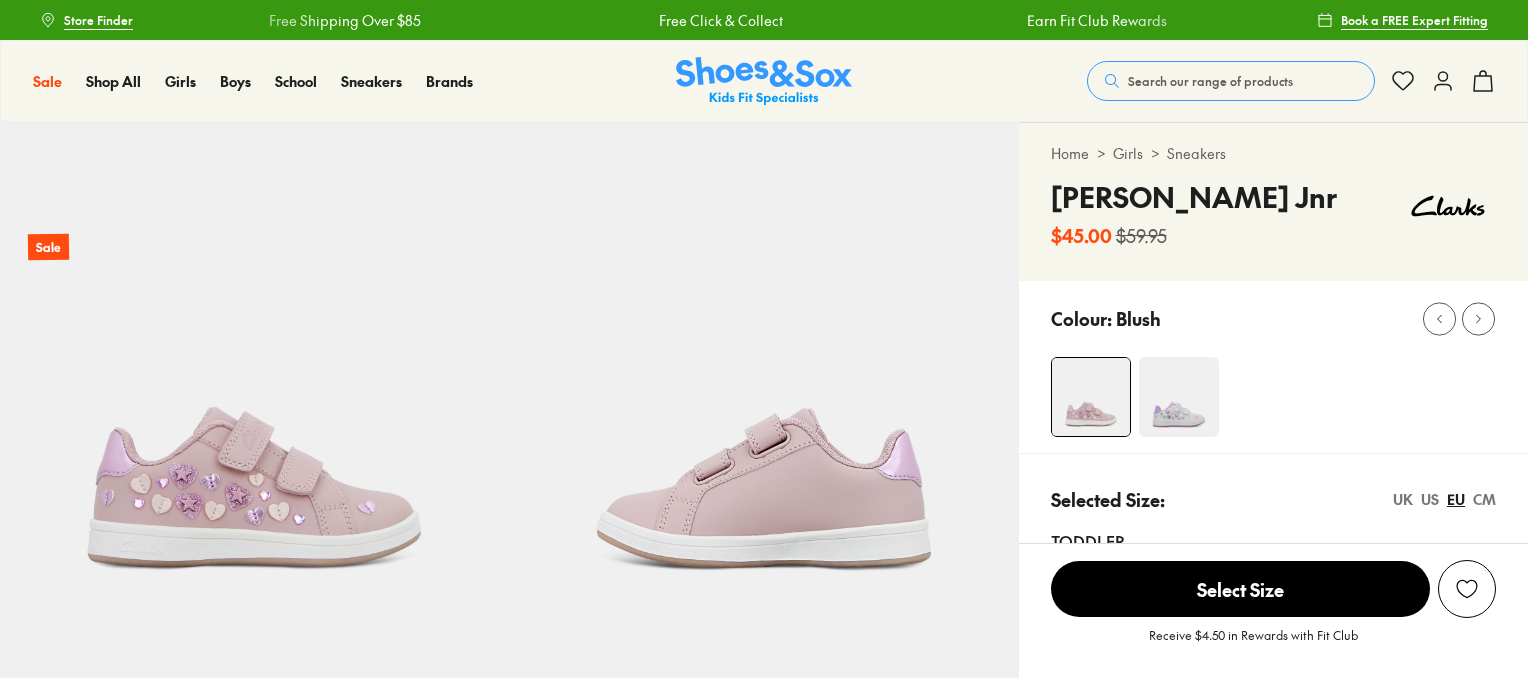 scroll, scrollTop: 0, scrollLeft: 0, axis: both 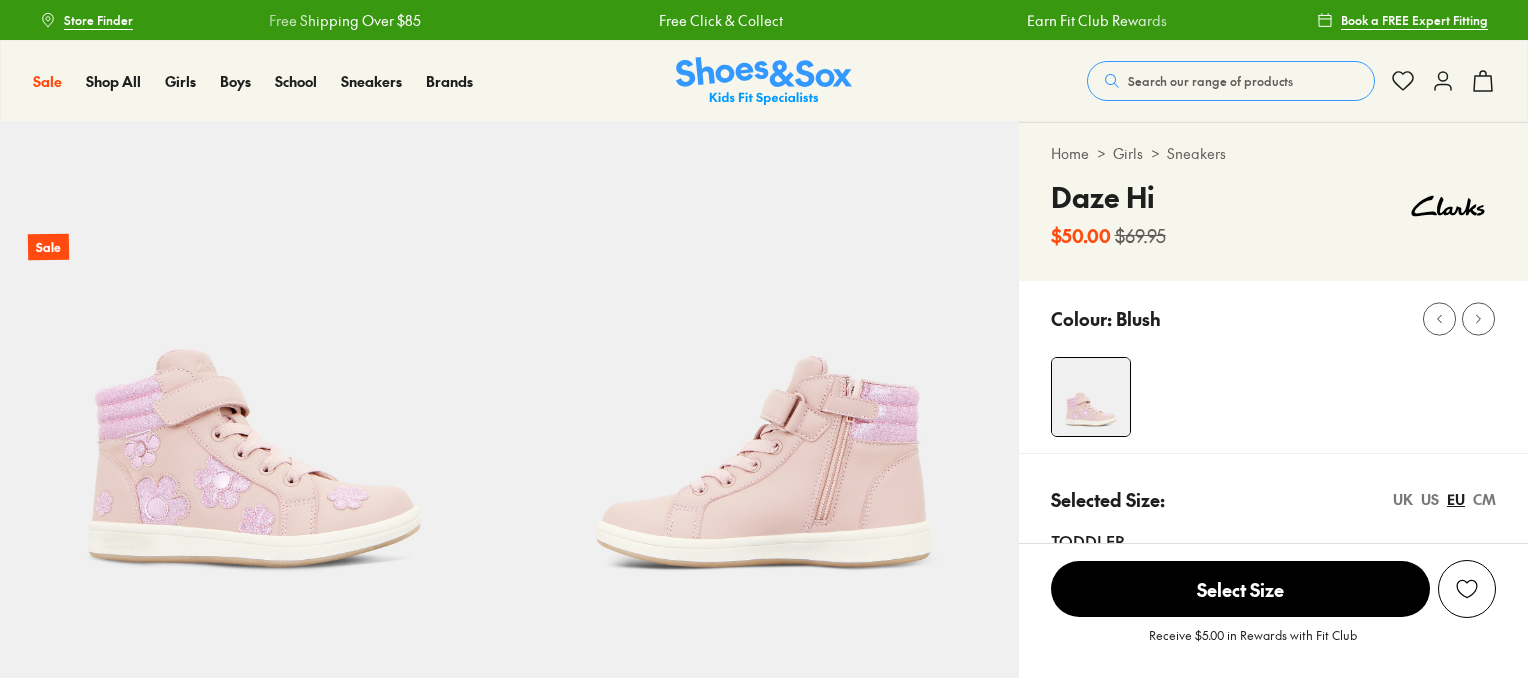 select on "*" 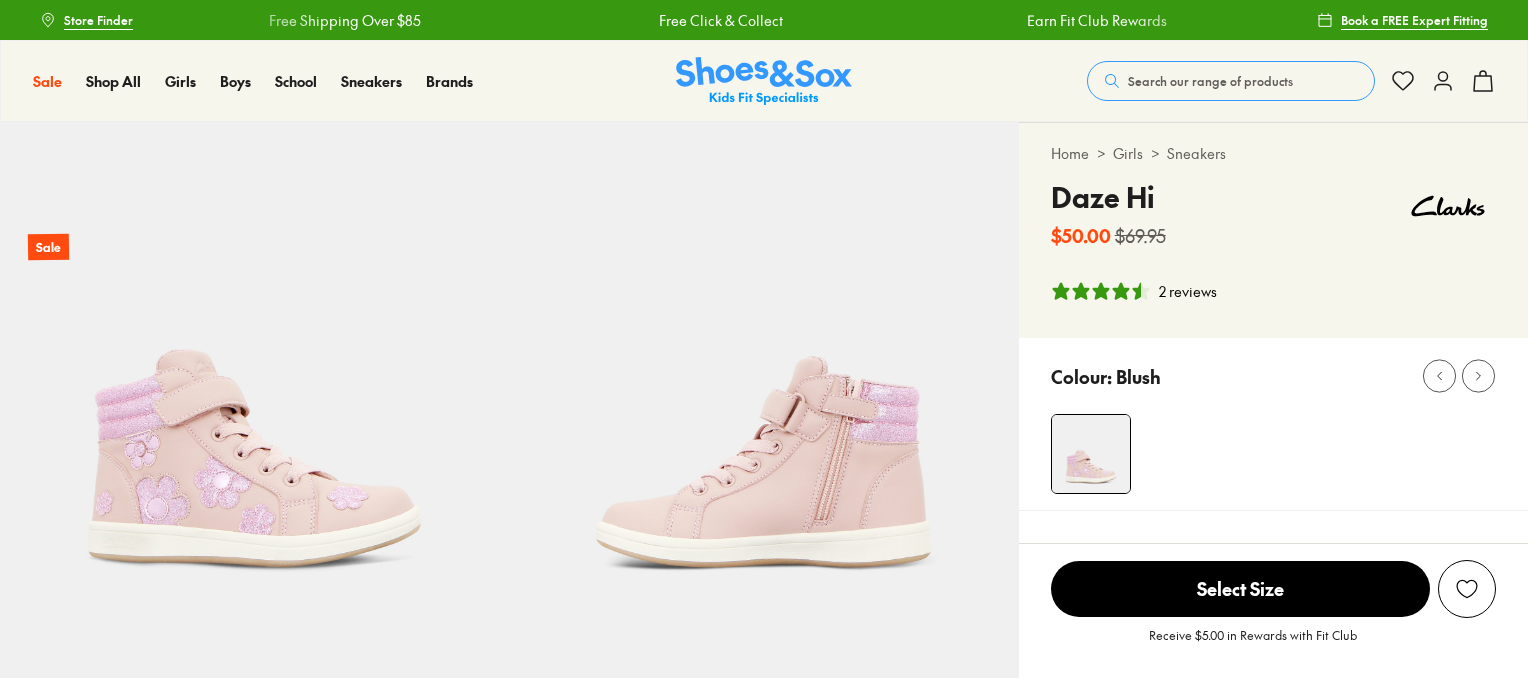 scroll, scrollTop: 0, scrollLeft: 0, axis: both 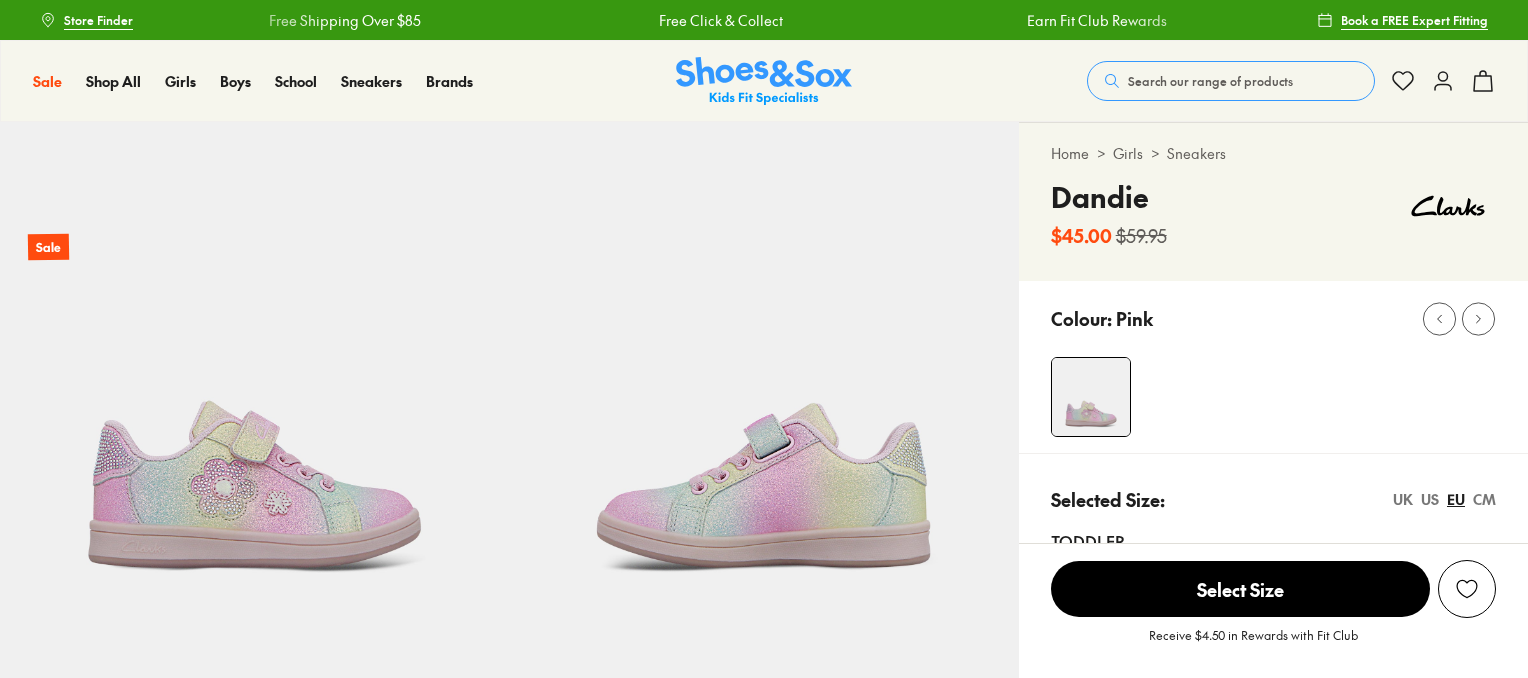 select on "*" 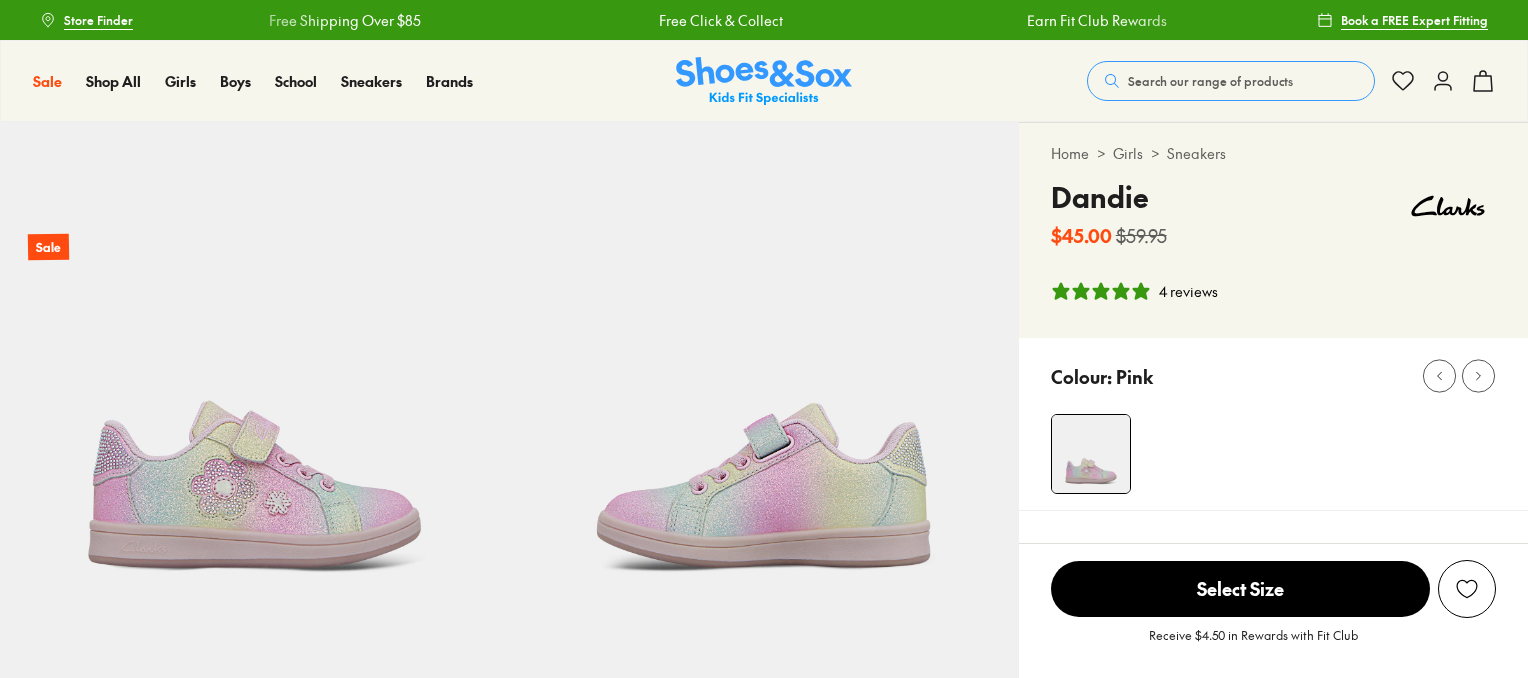 scroll, scrollTop: 0, scrollLeft: 0, axis: both 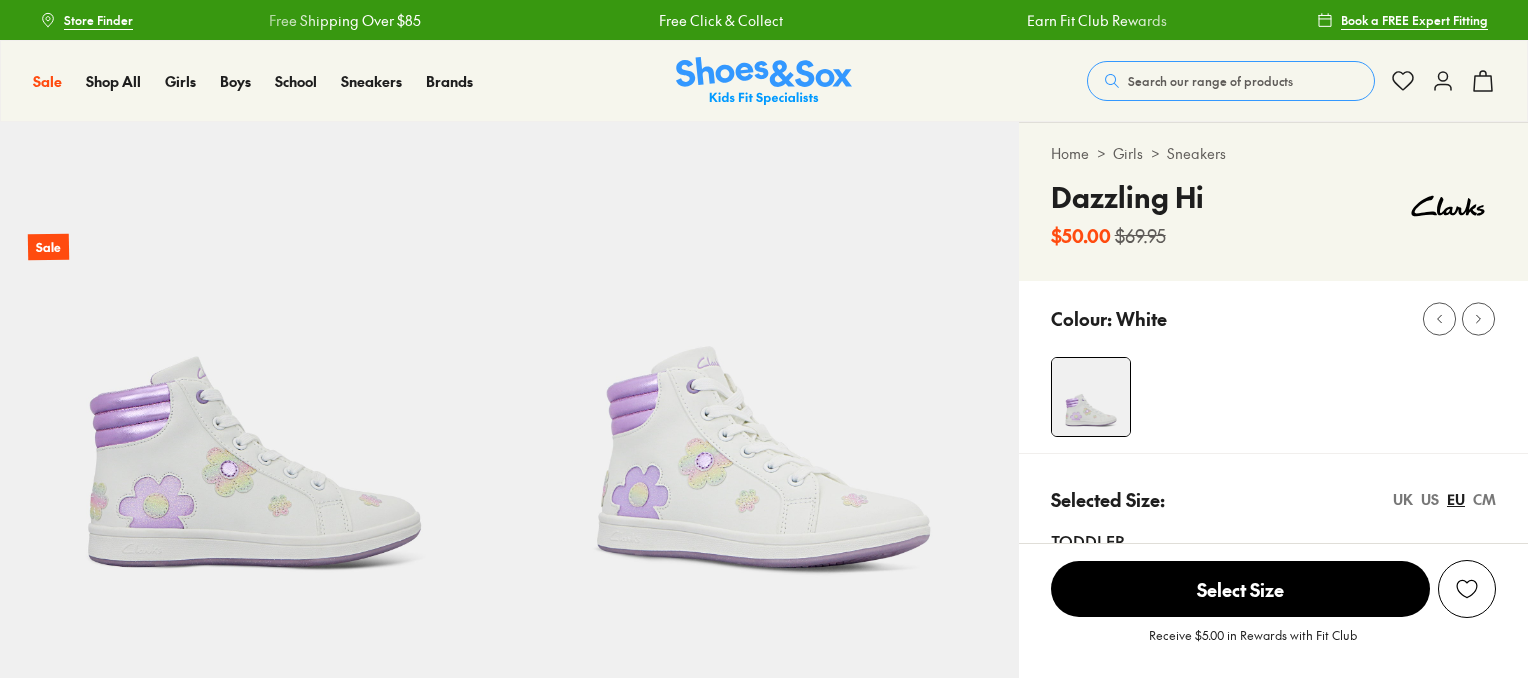select on "*" 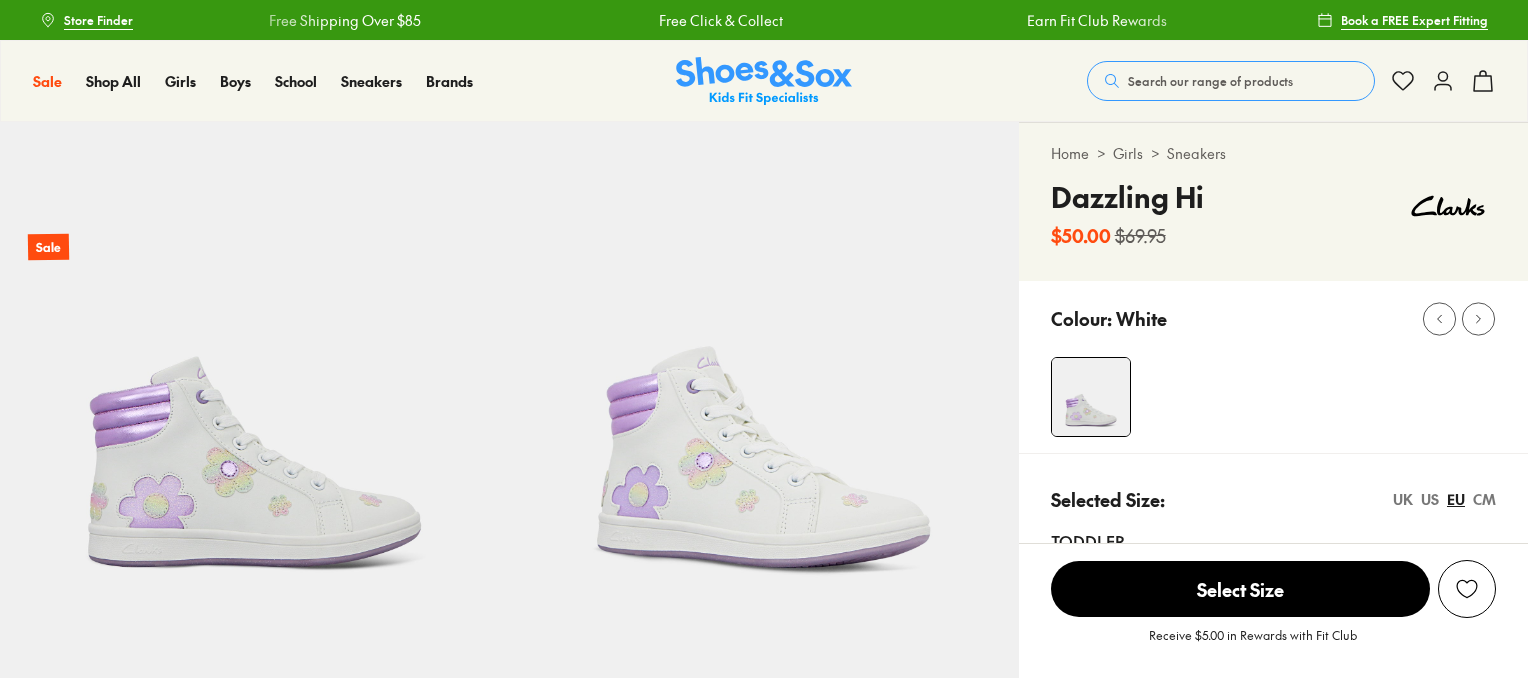 scroll, scrollTop: 0, scrollLeft: 0, axis: both 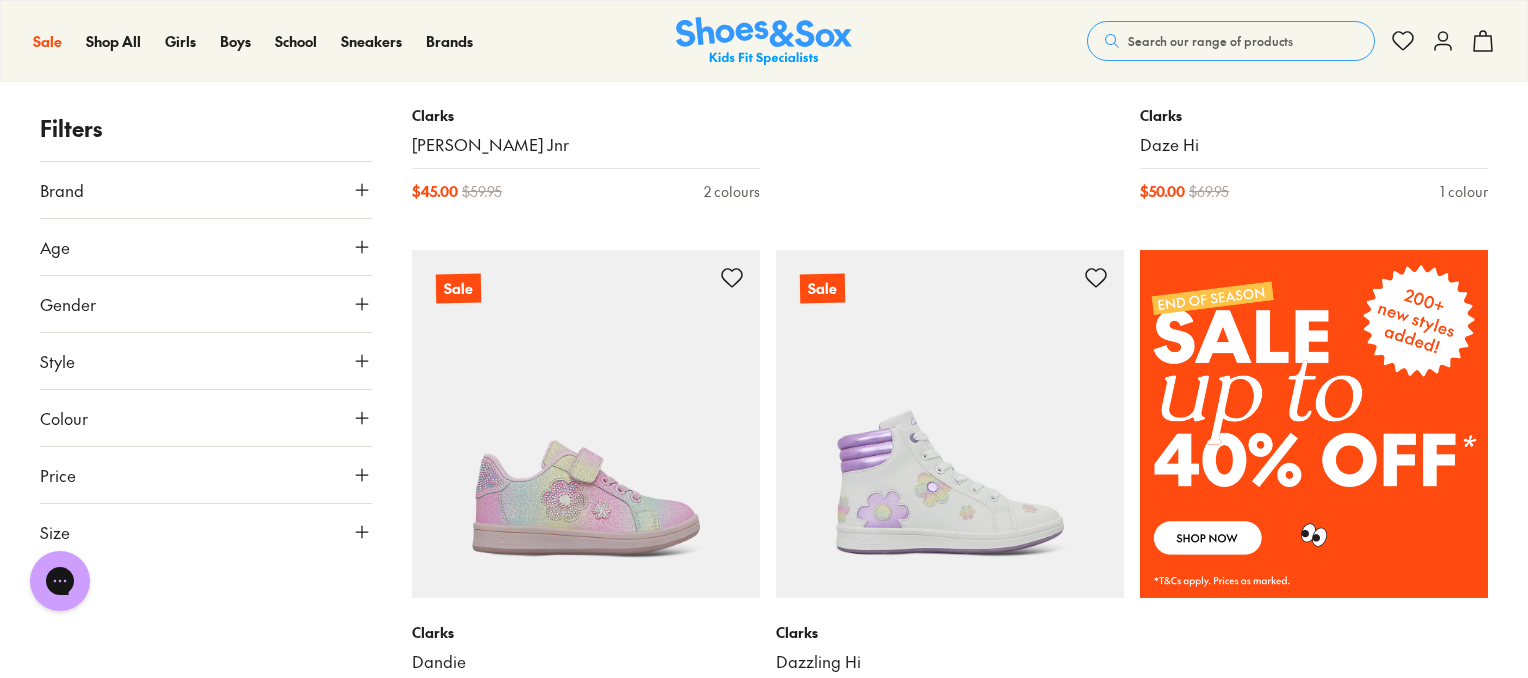click on "Size" at bounding box center [206, 532] 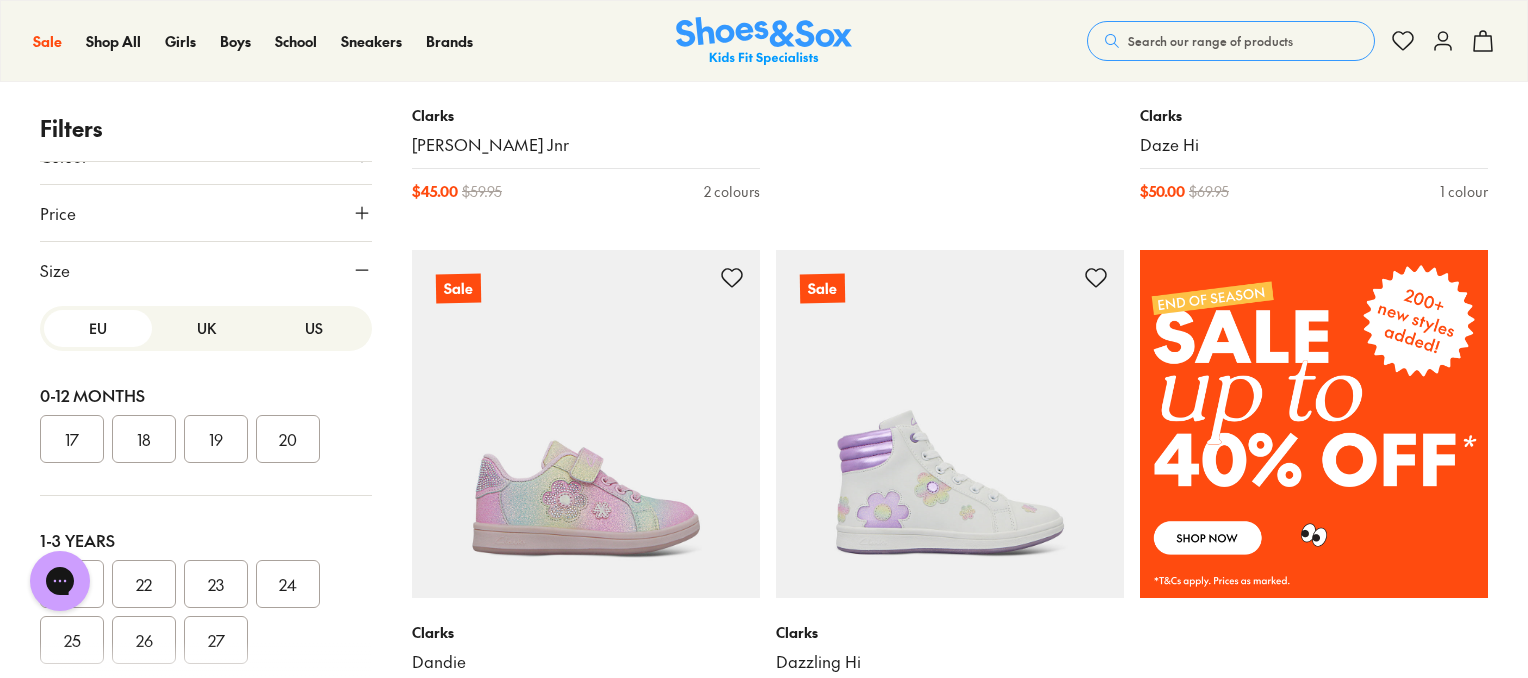 scroll, scrollTop: 264, scrollLeft: 0, axis: vertical 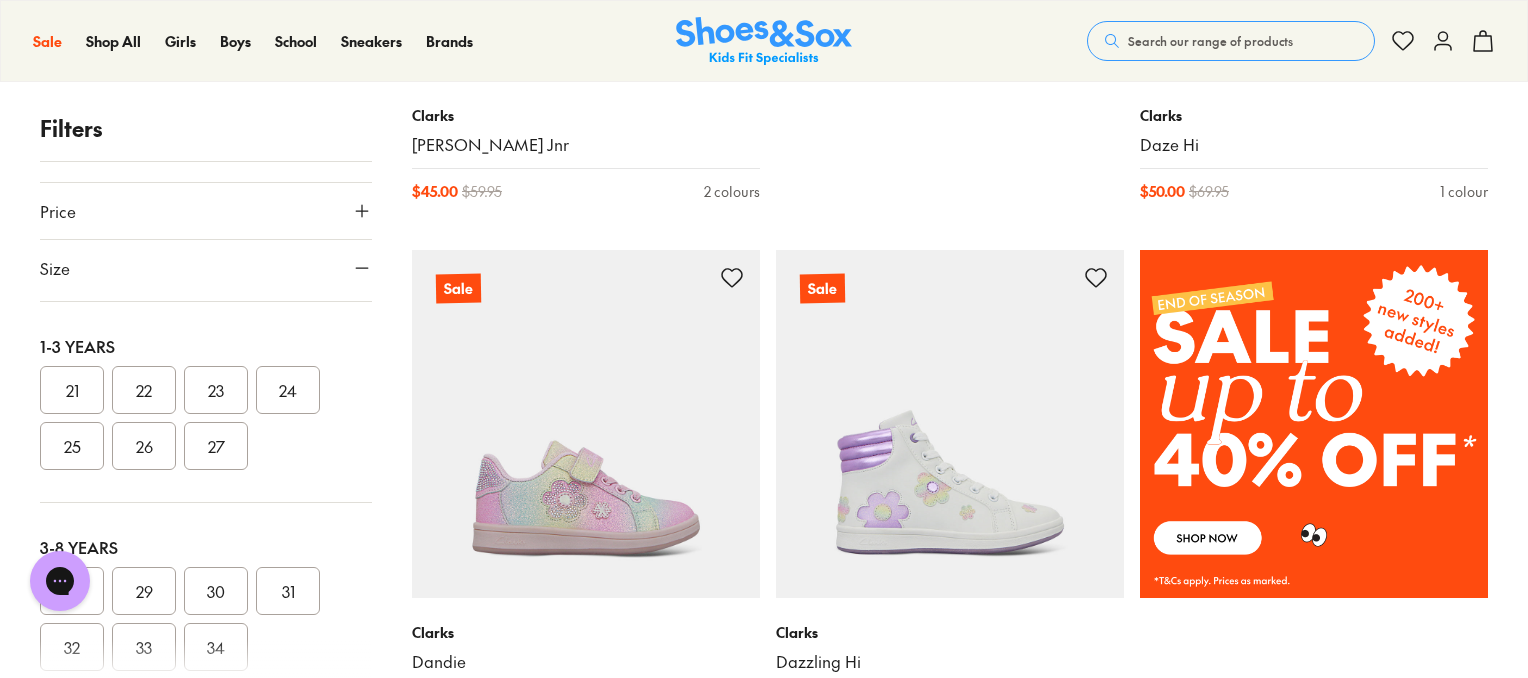click on "27" at bounding box center (216, 446) 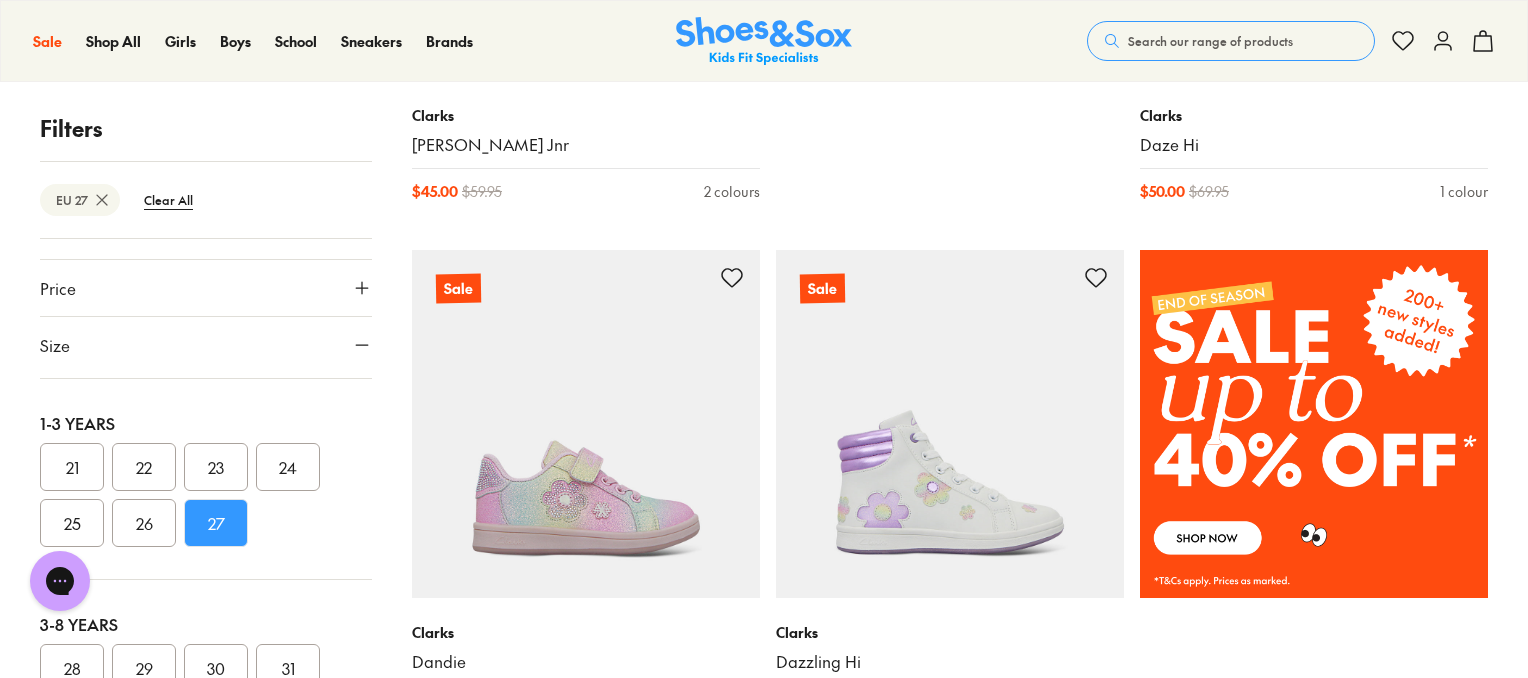 scroll, scrollTop: 264, scrollLeft: 0, axis: vertical 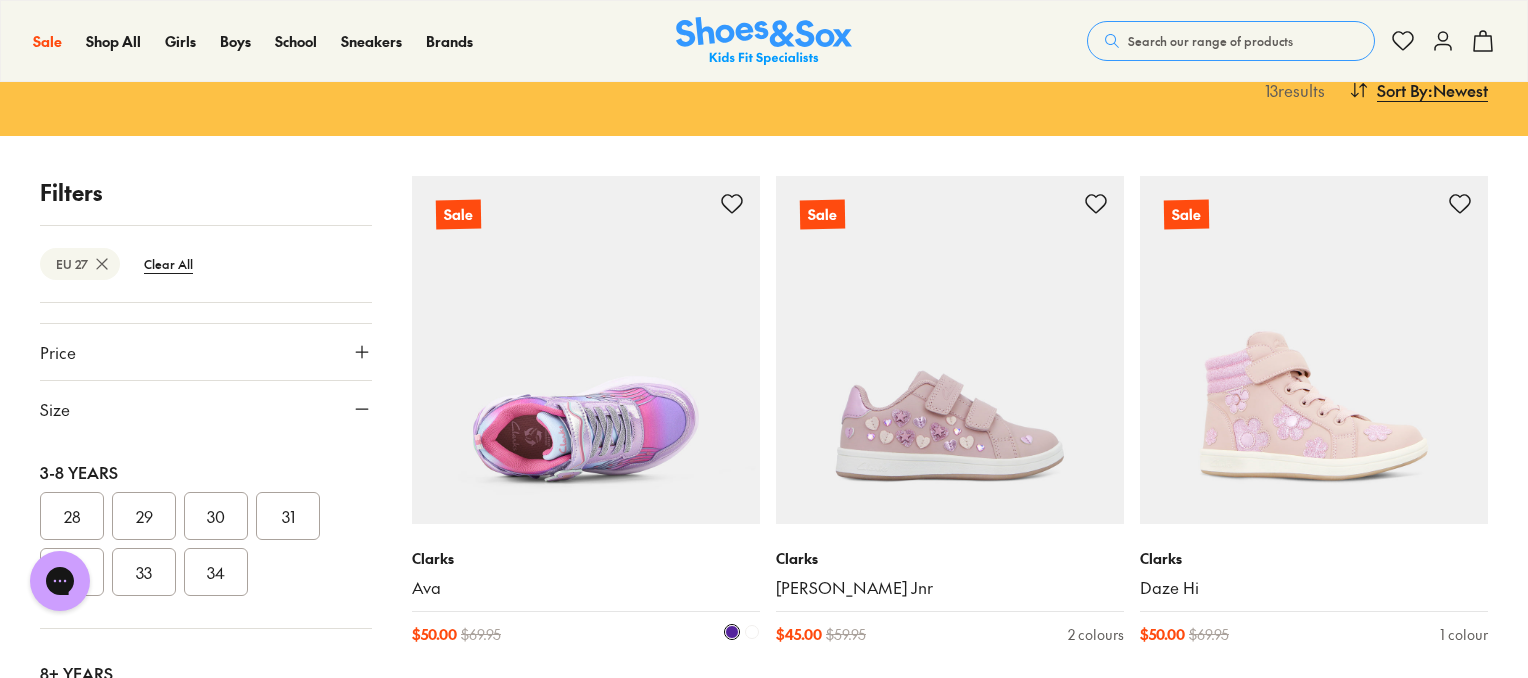 click at bounding box center (586, 350) 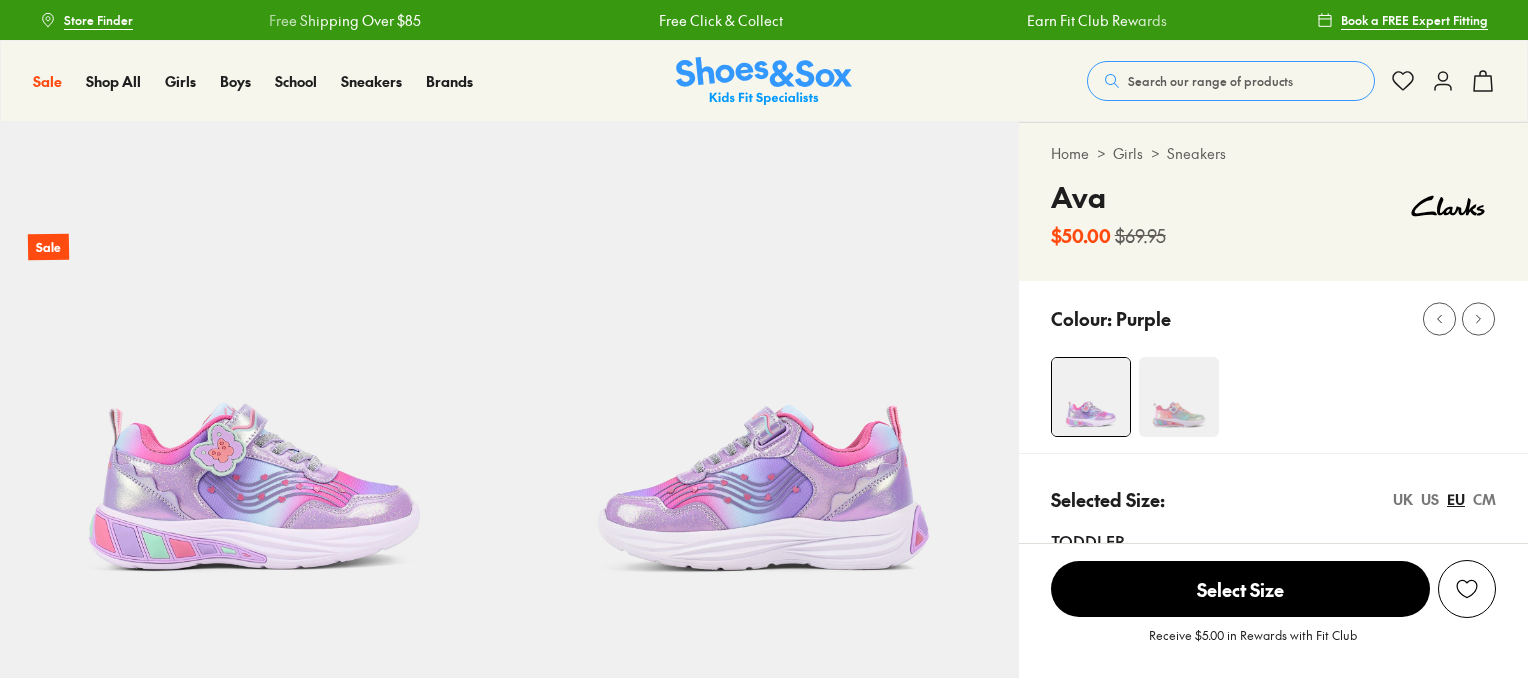 scroll, scrollTop: 0, scrollLeft: 0, axis: both 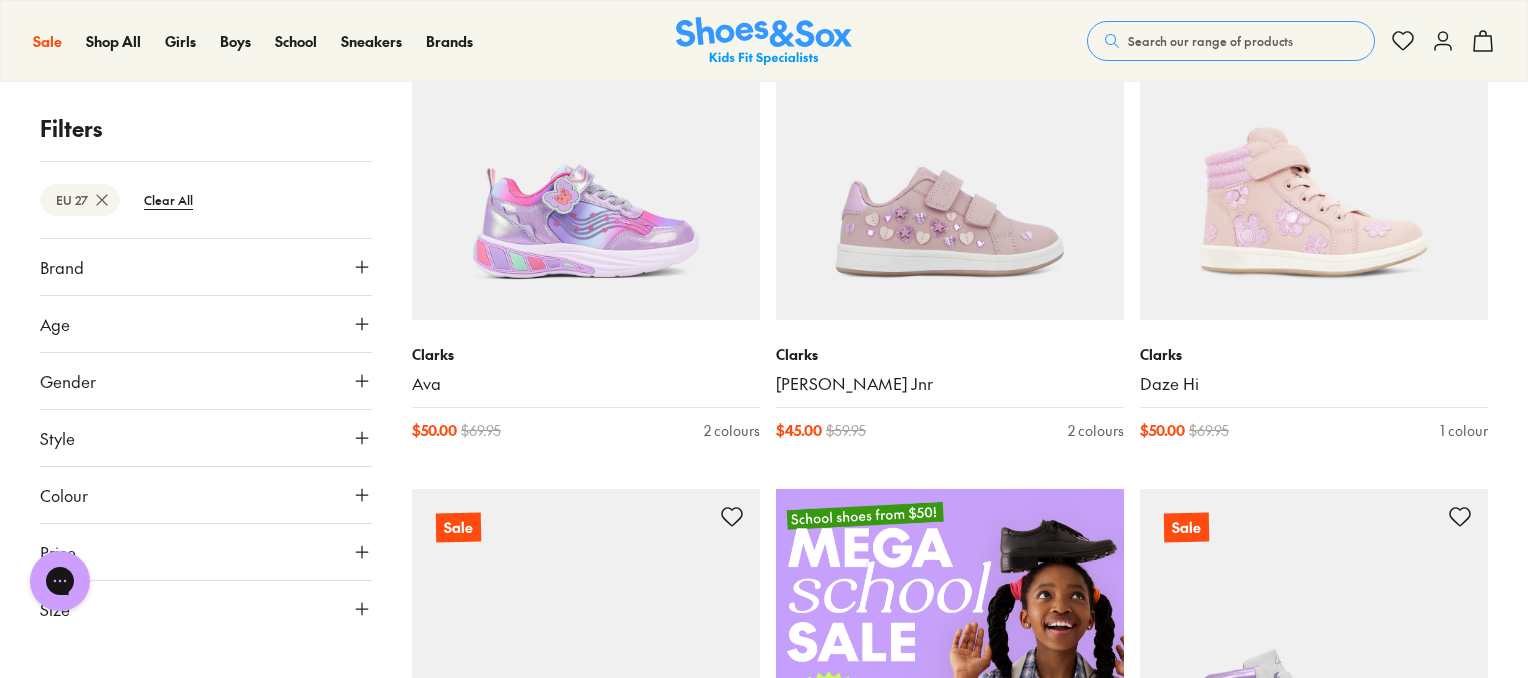 click on "Gender" at bounding box center [206, 381] 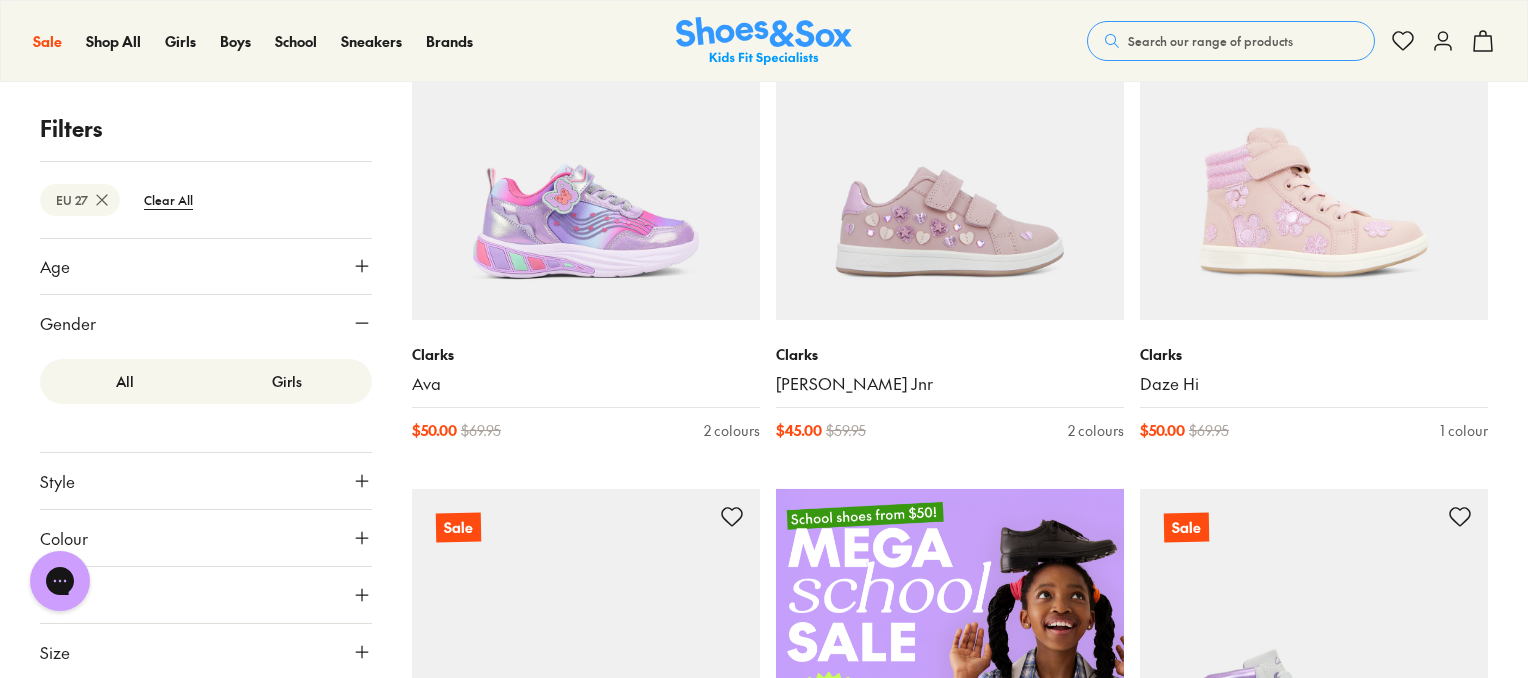 scroll, scrollTop: 0, scrollLeft: 0, axis: both 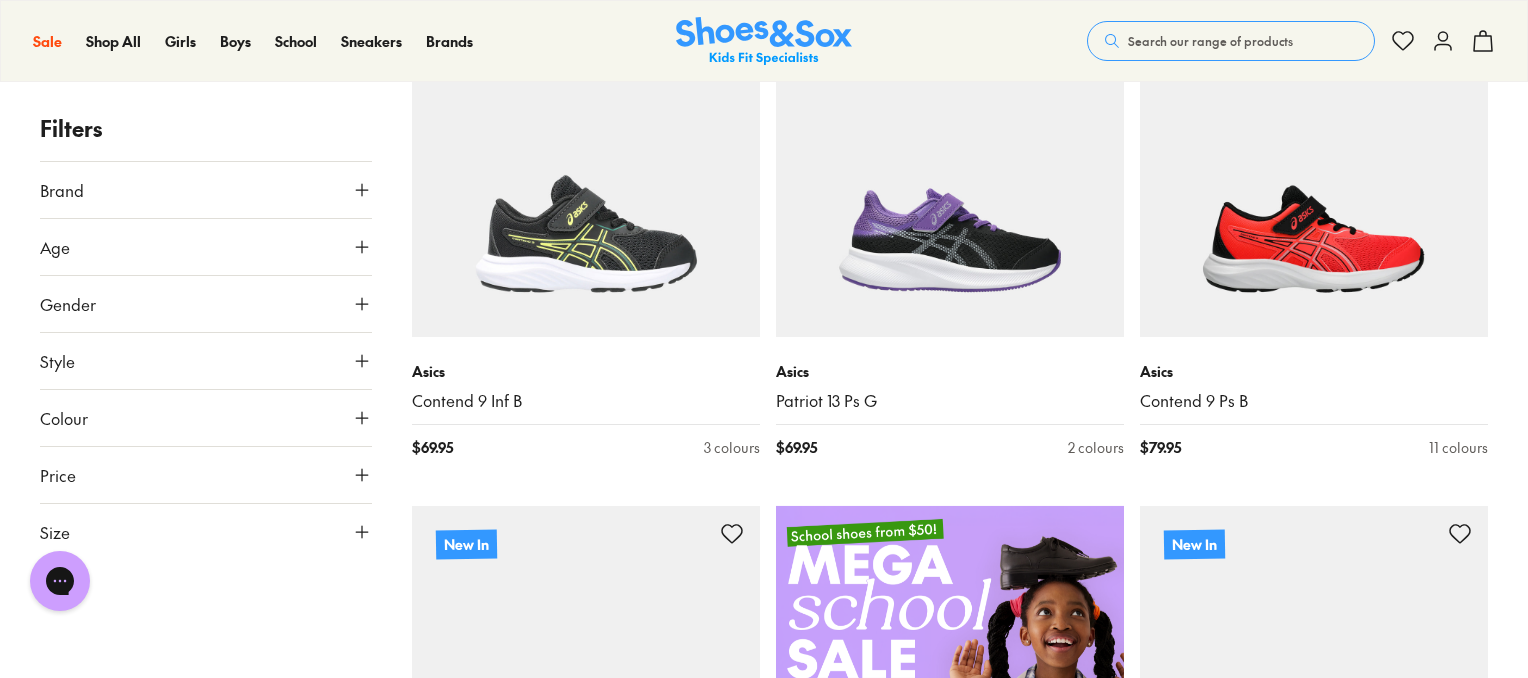 click 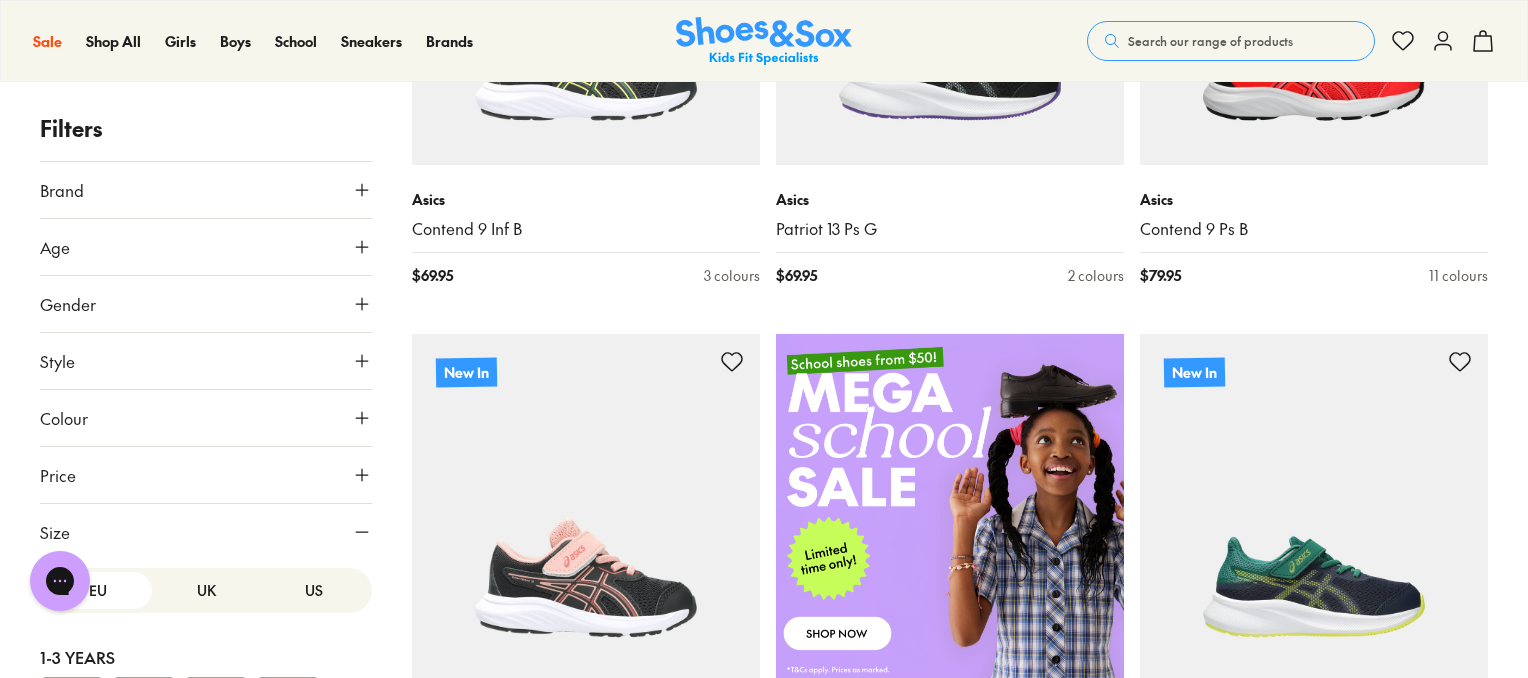 scroll, scrollTop: 603, scrollLeft: 0, axis: vertical 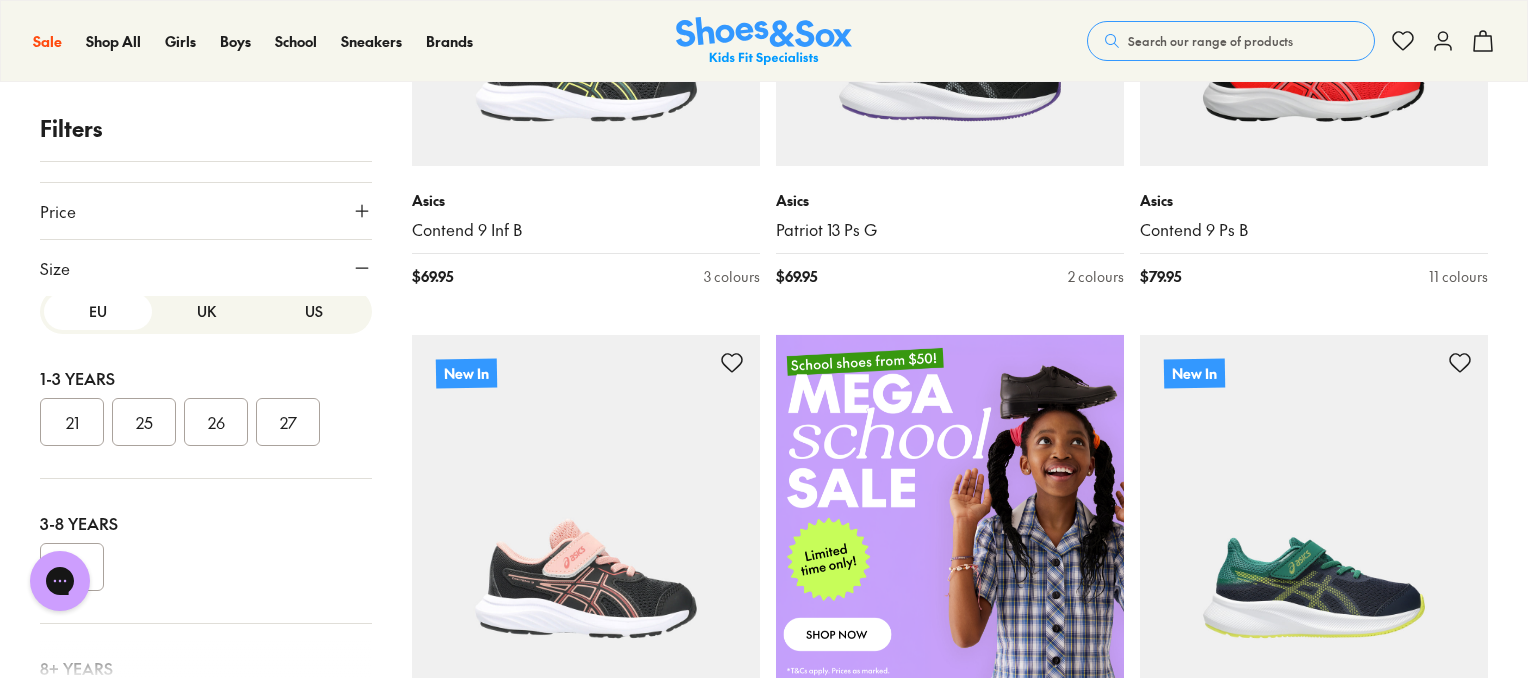 click on "27" at bounding box center (288, 422) 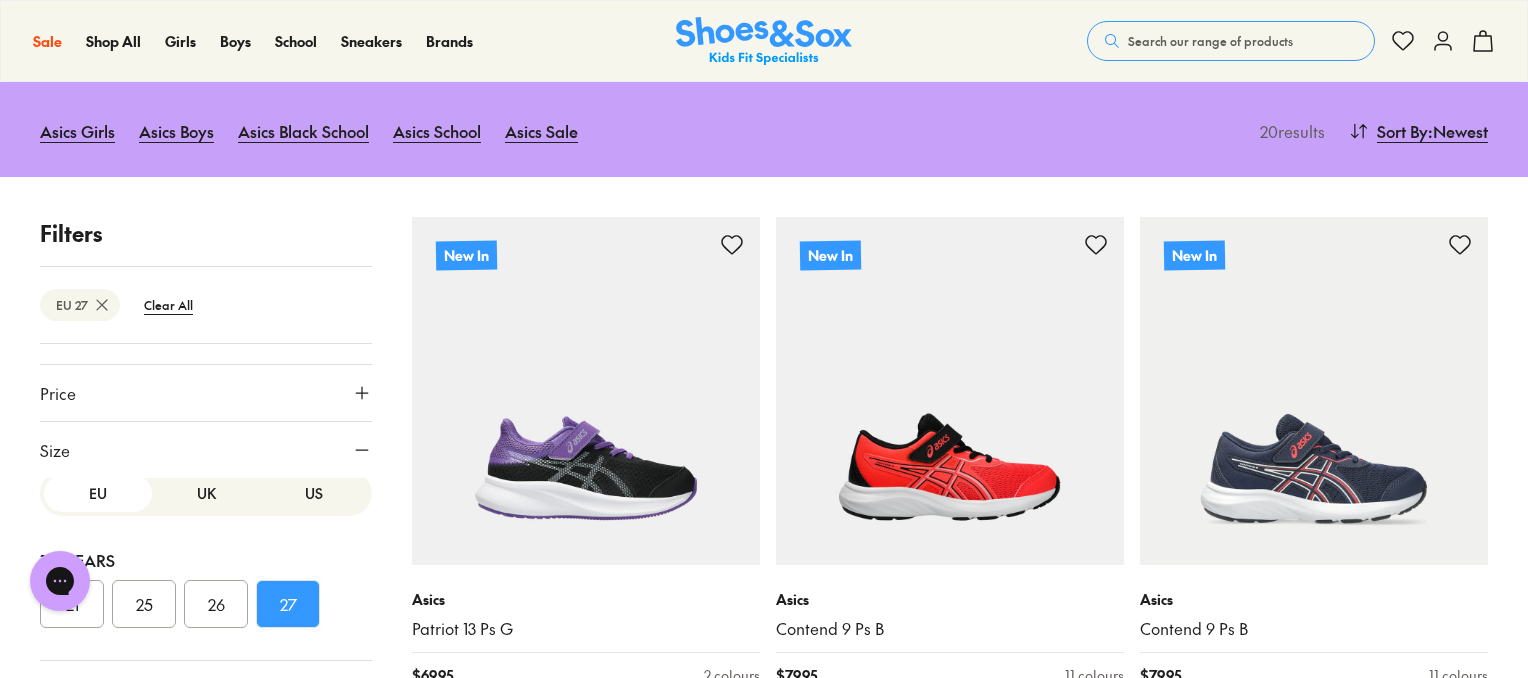 scroll, scrollTop: 0, scrollLeft: 0, axis: both 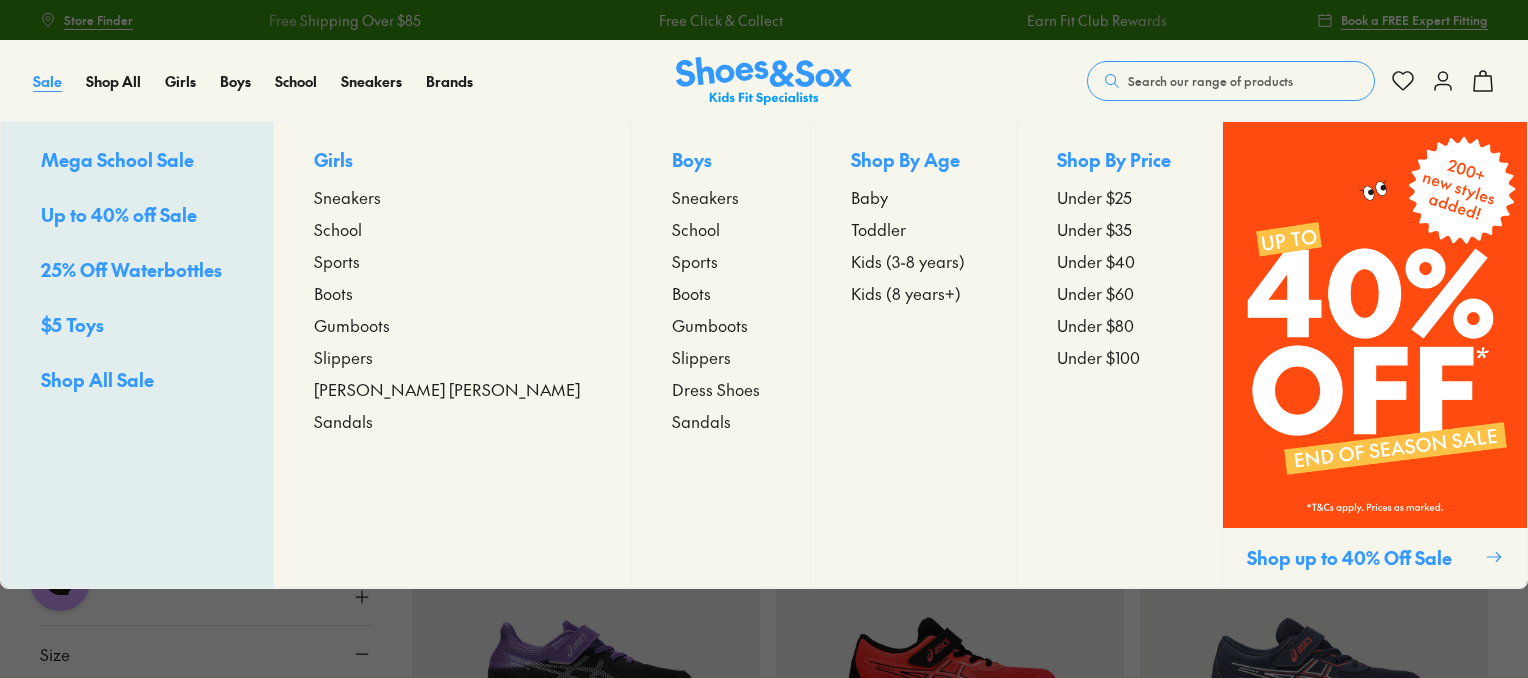 click on "Sale" at bounding box center [47, 81] 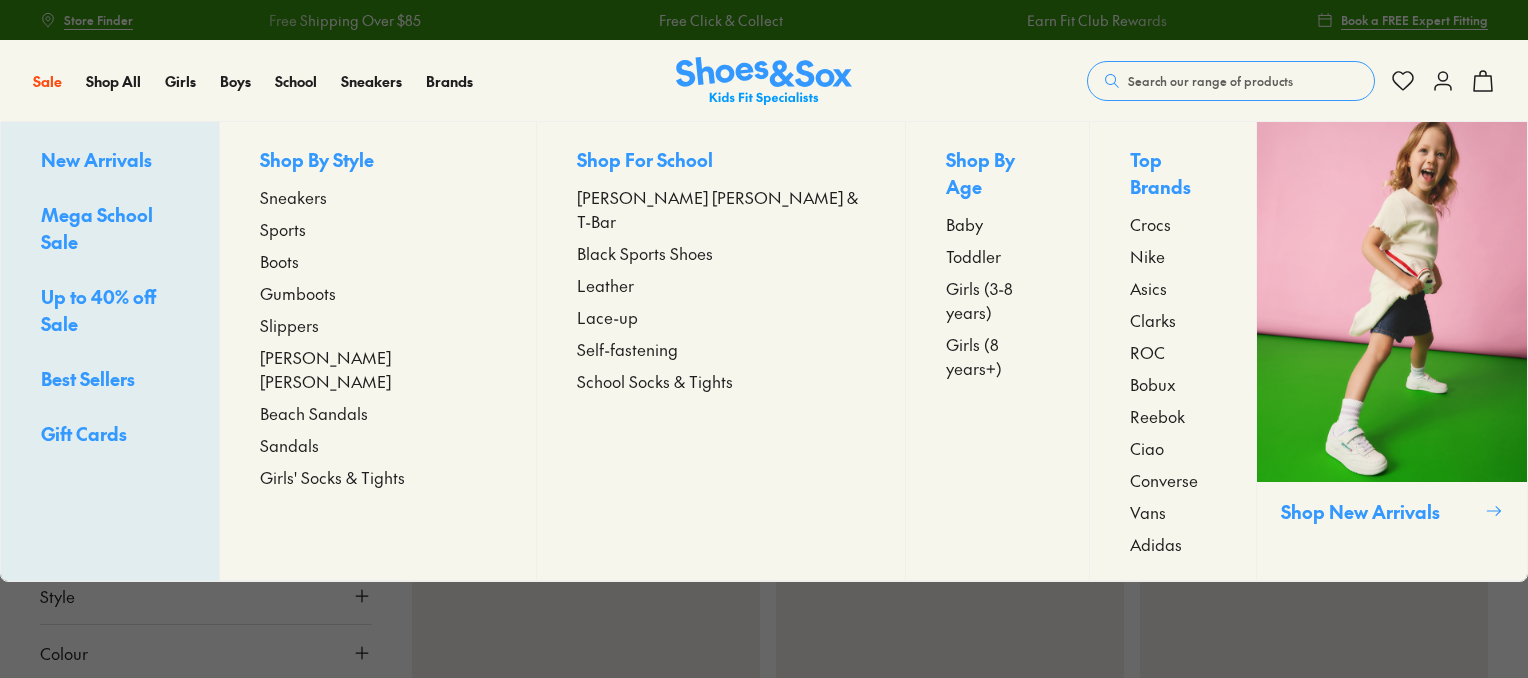 scroll, scrollTop: 0, scrollLeft: 0, axis: both 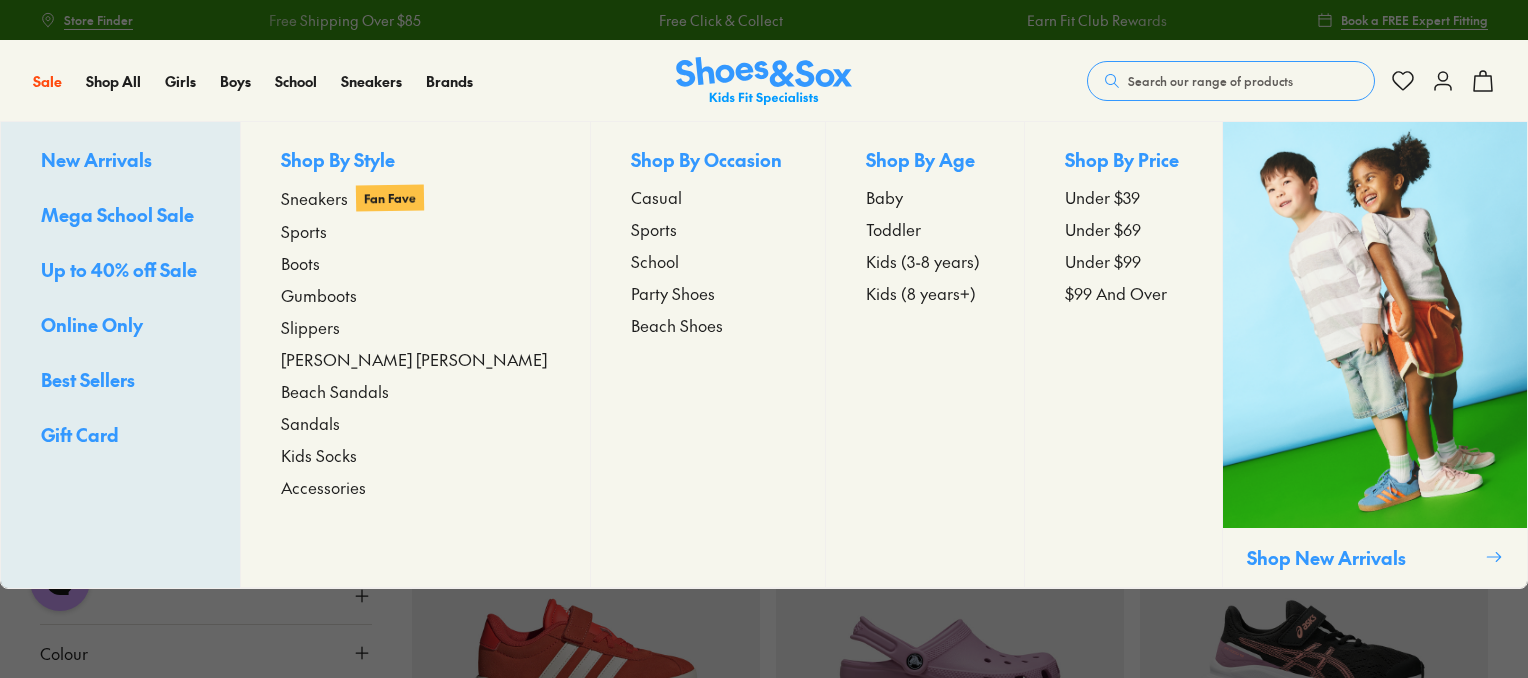 click on "Up to 40% off Sale" at bounding box center (119, 269) 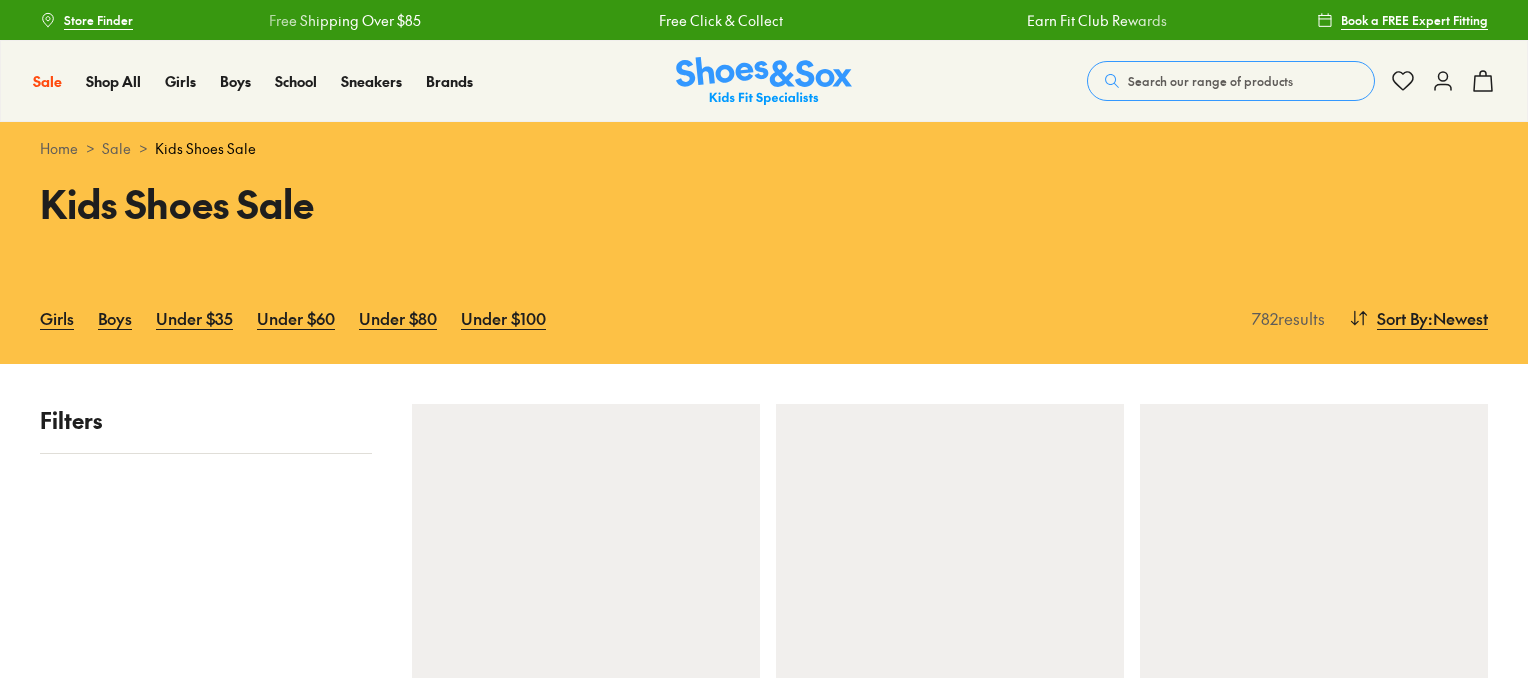 scroll, scrollTop: 0, scrollLeft: 0, axis: both 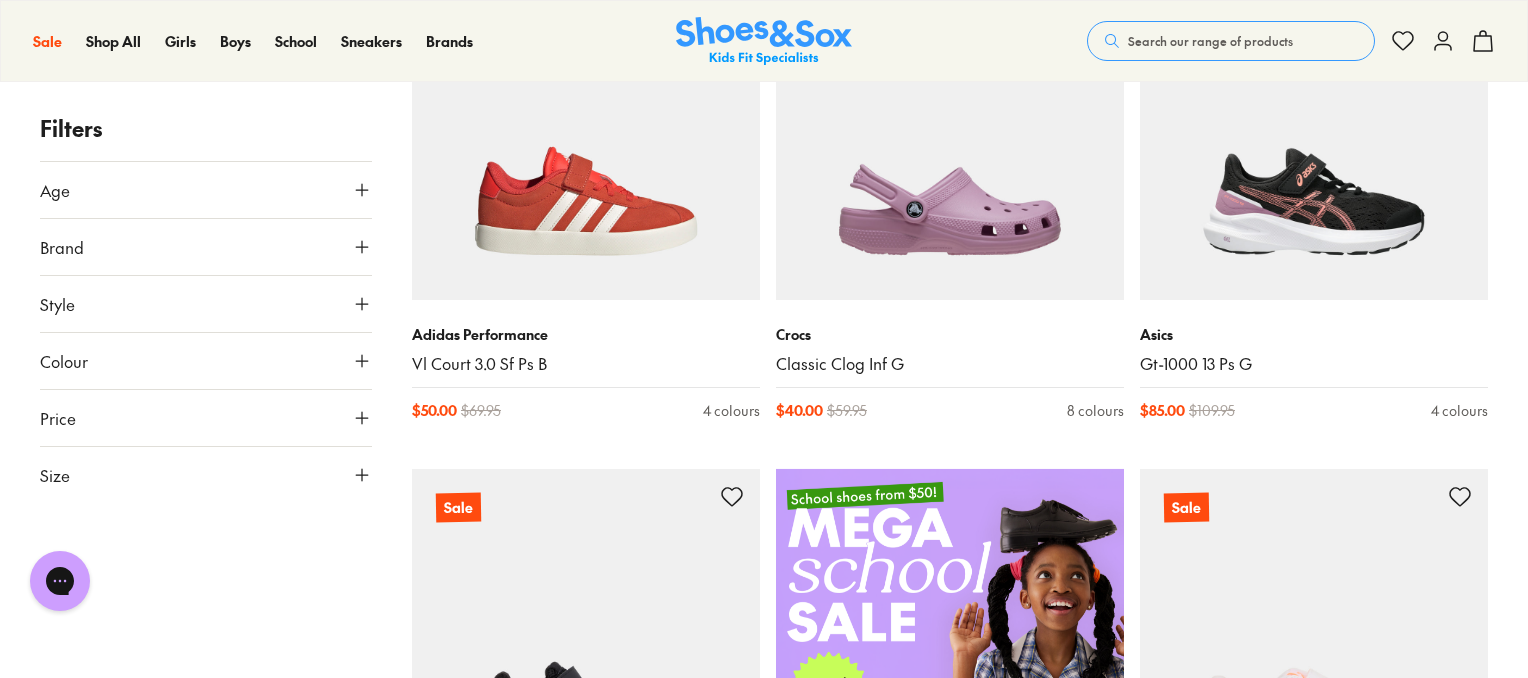 click on "Size" at bounding box center (206, 475) 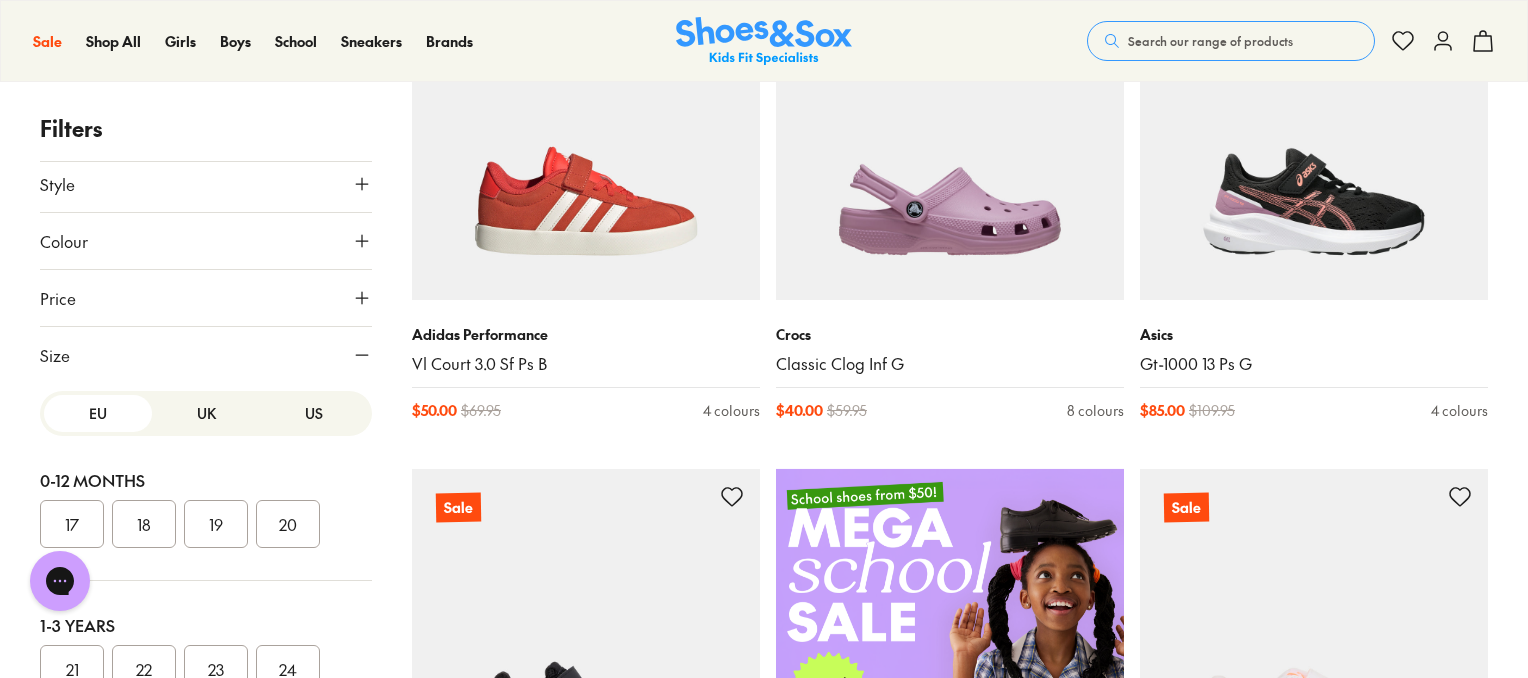 scroll, scrollTop: 127, scrollLeft: 0, axis: vertical 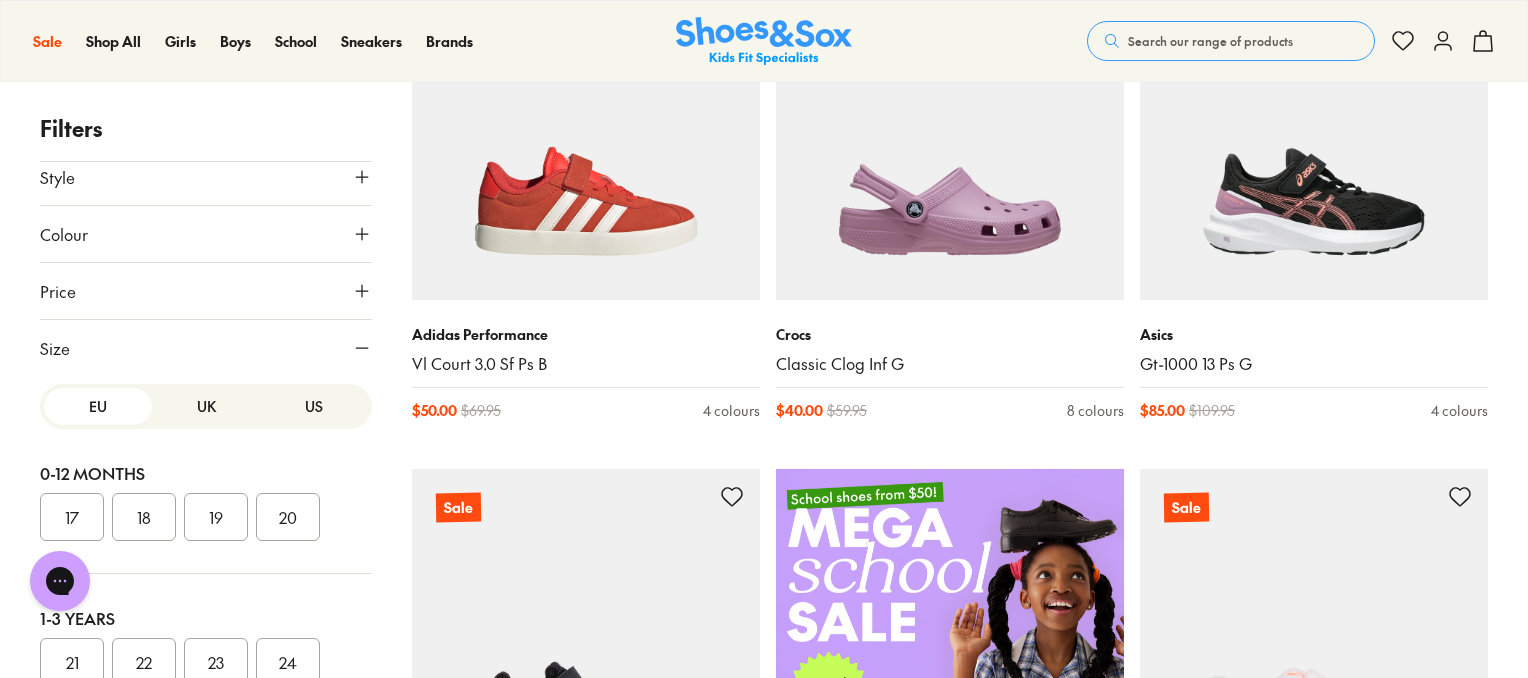 click on "UK" at bounding box center [206, 406] 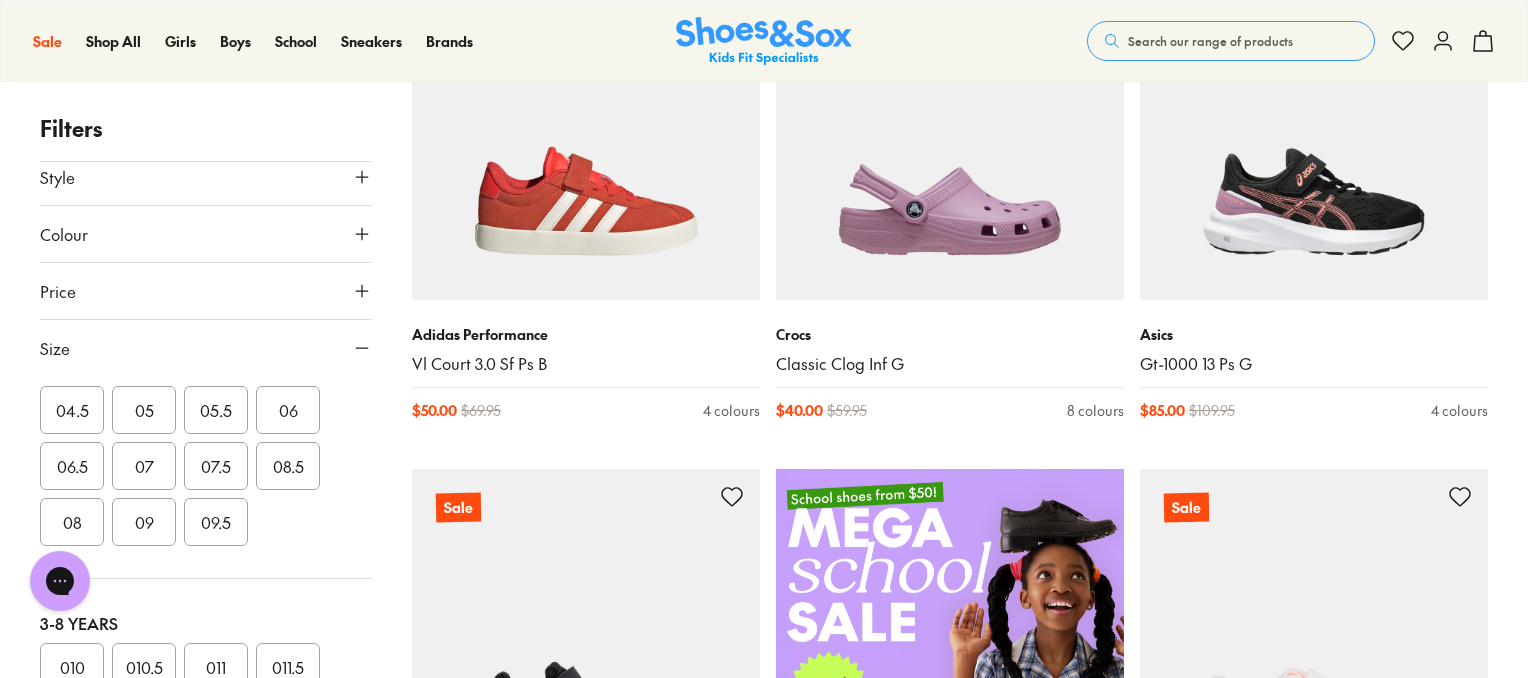scroll, scrollTop: 0, scrollLeft: 0, axis: both 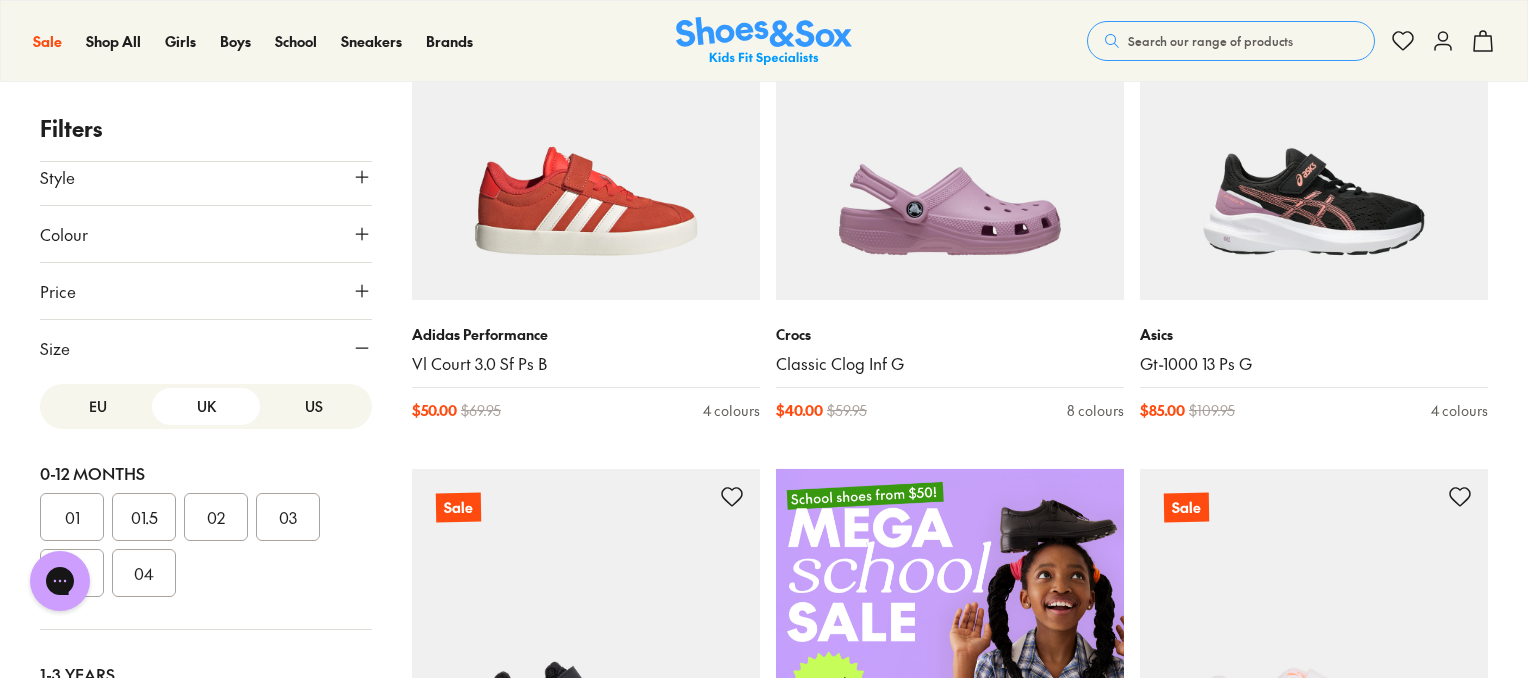 click on "EU" at bounding box center [98, 406] 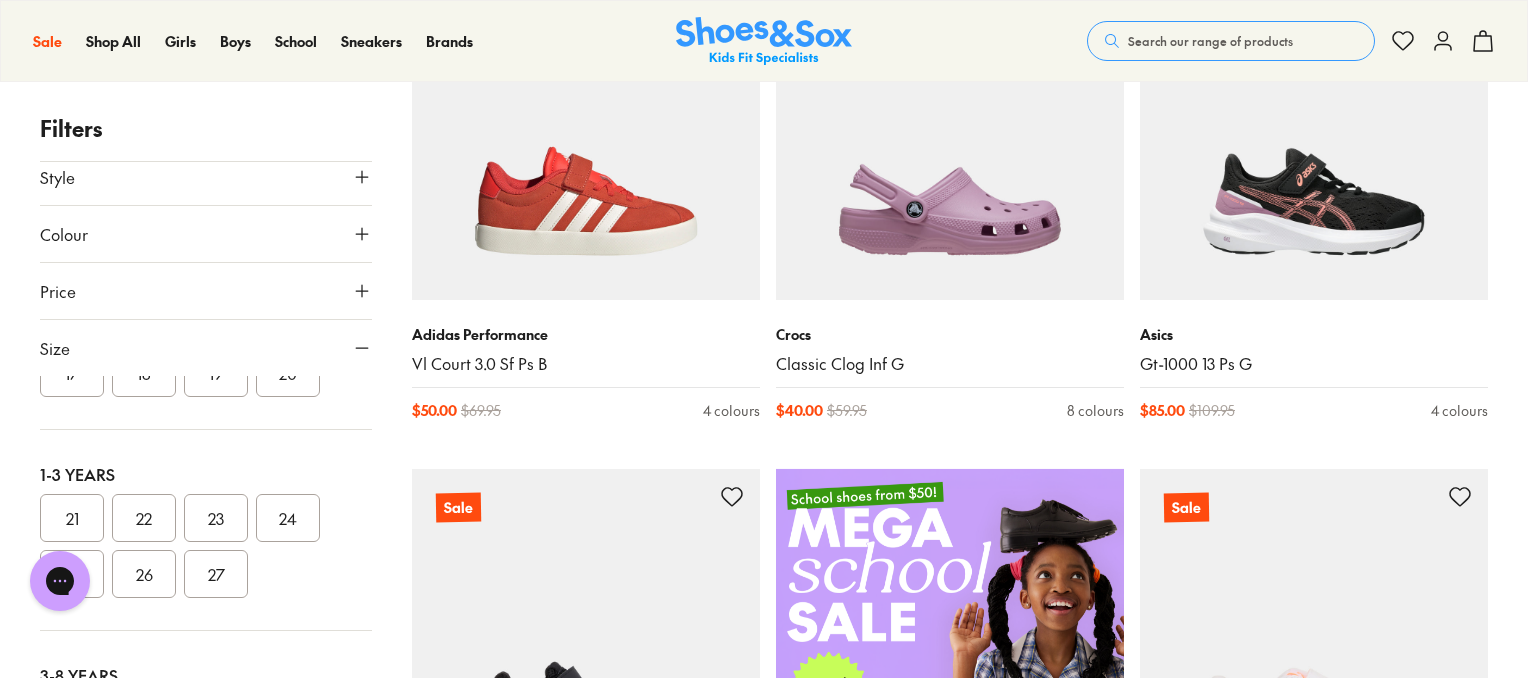 scroll, scrollTop: 200, scrollLeft: 0, axis: vertical 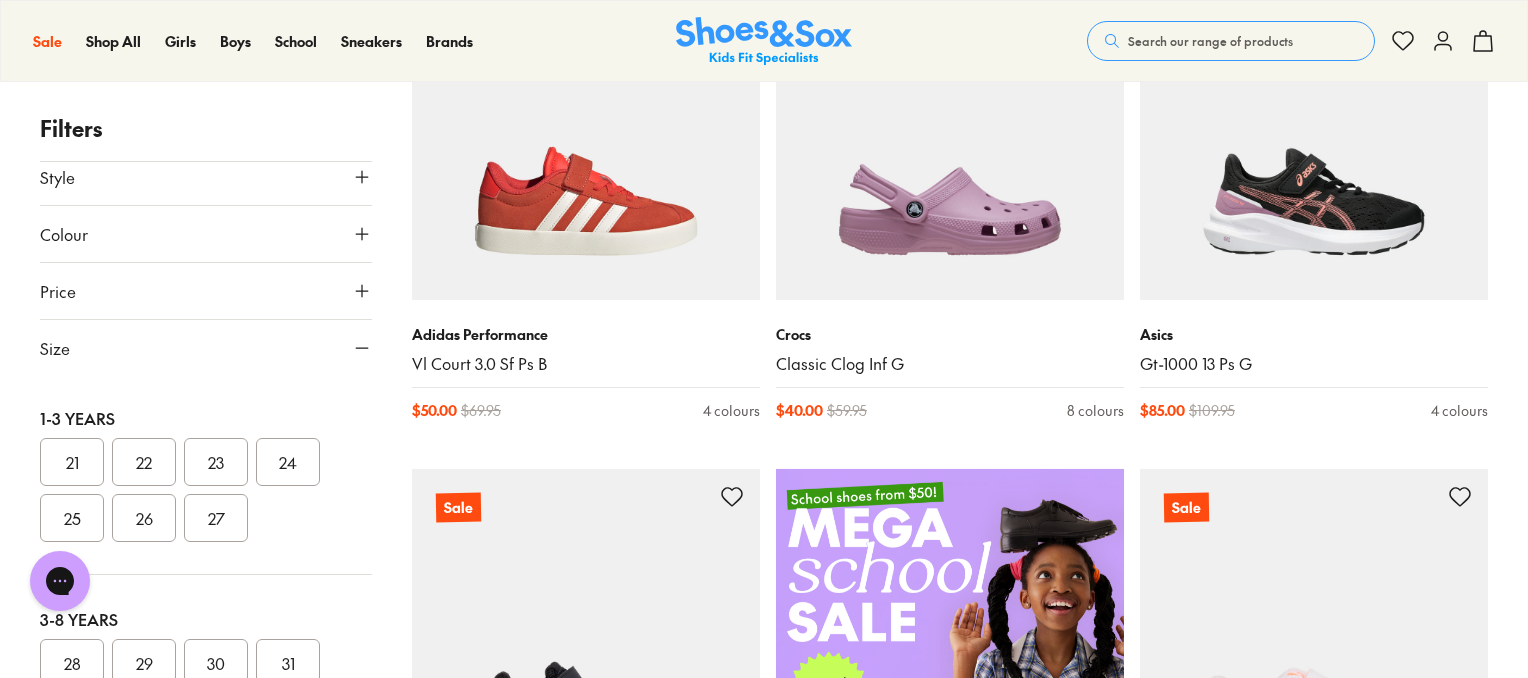 click on "27" at bounding box center (216, 518) 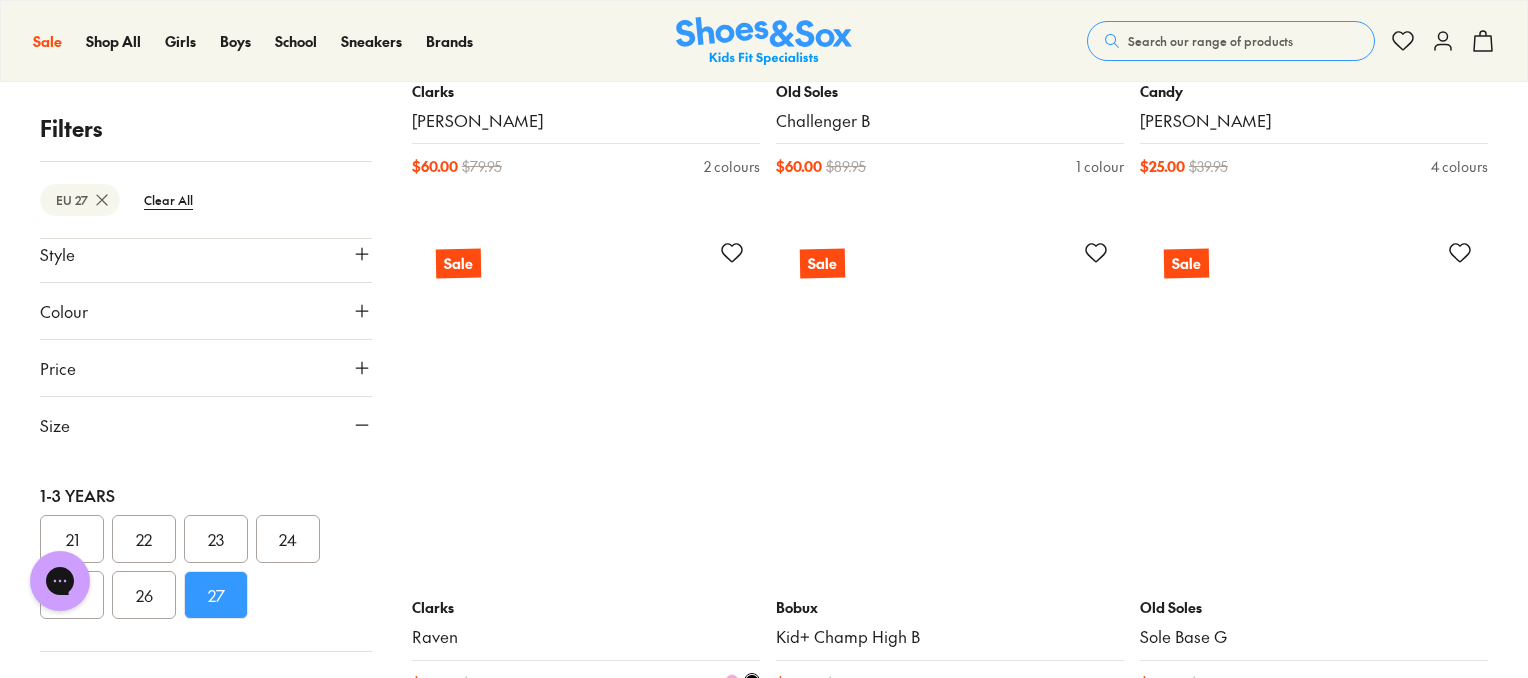 scroll, scrollTop: 3954, scrollLeft: 0, axis: vertical 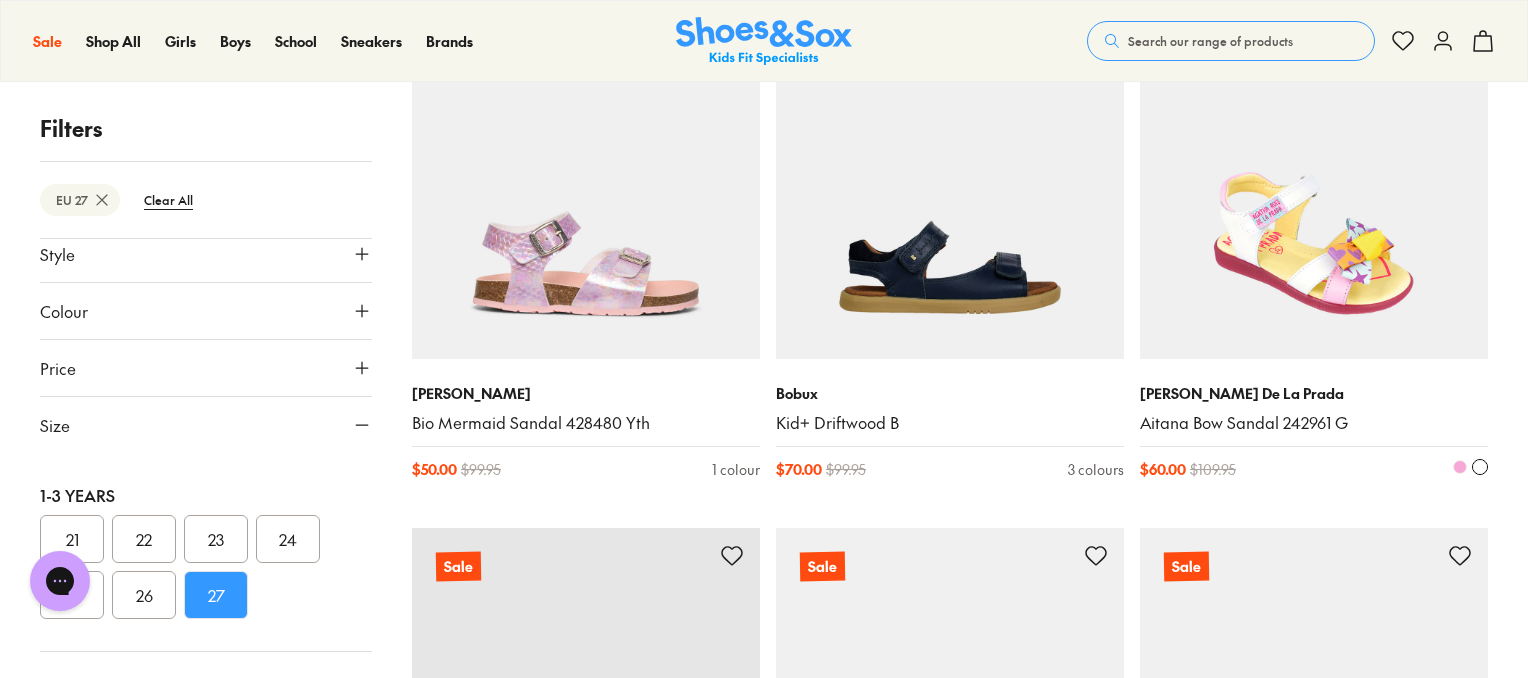 type 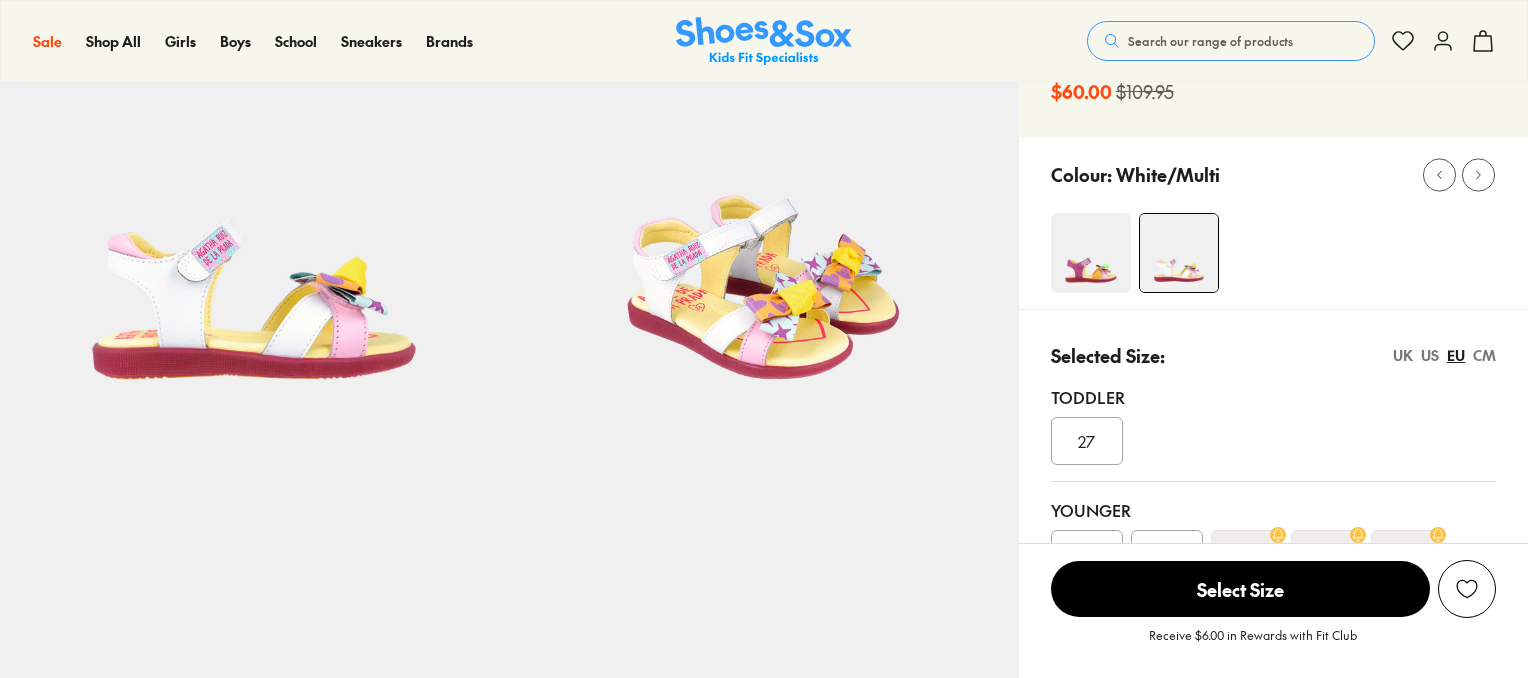 scroll, scrollTop: 186, scrollLeft: 0, axis: vertical 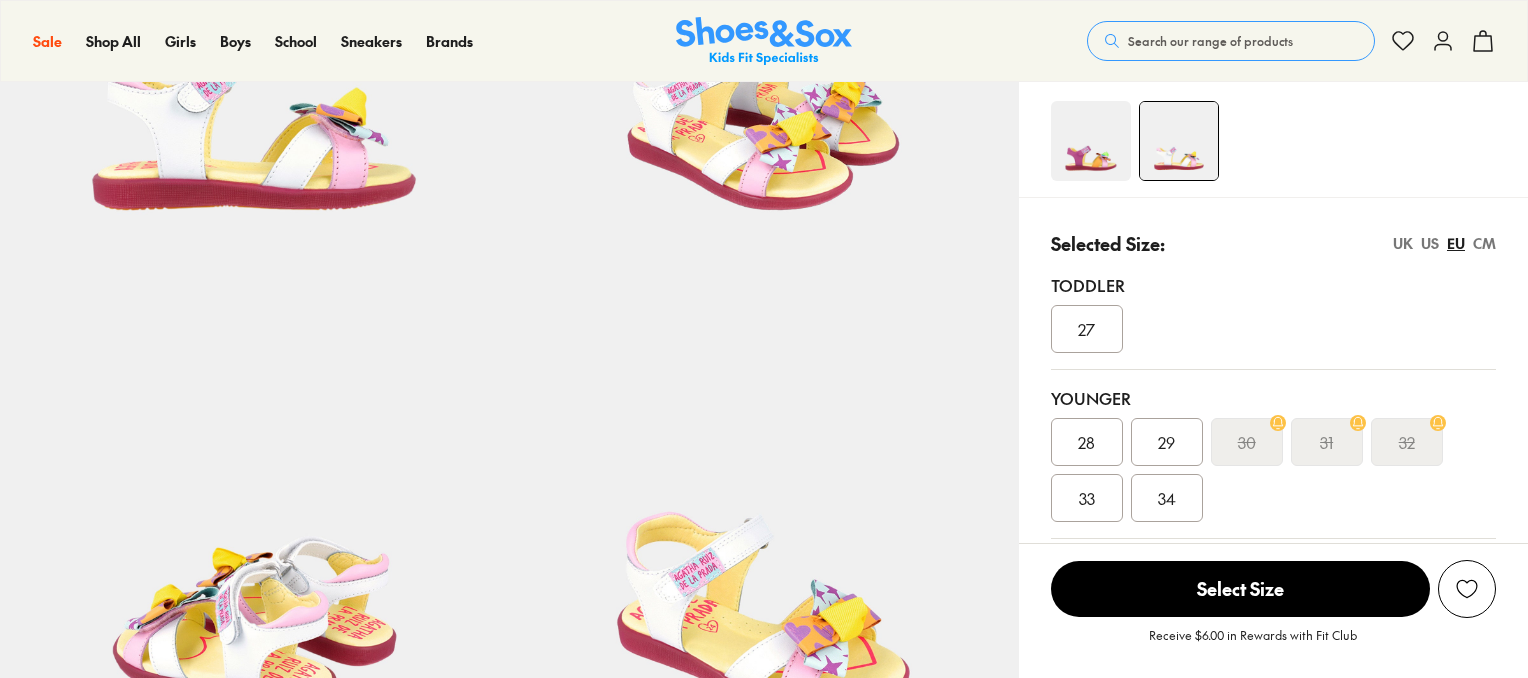select on "*" 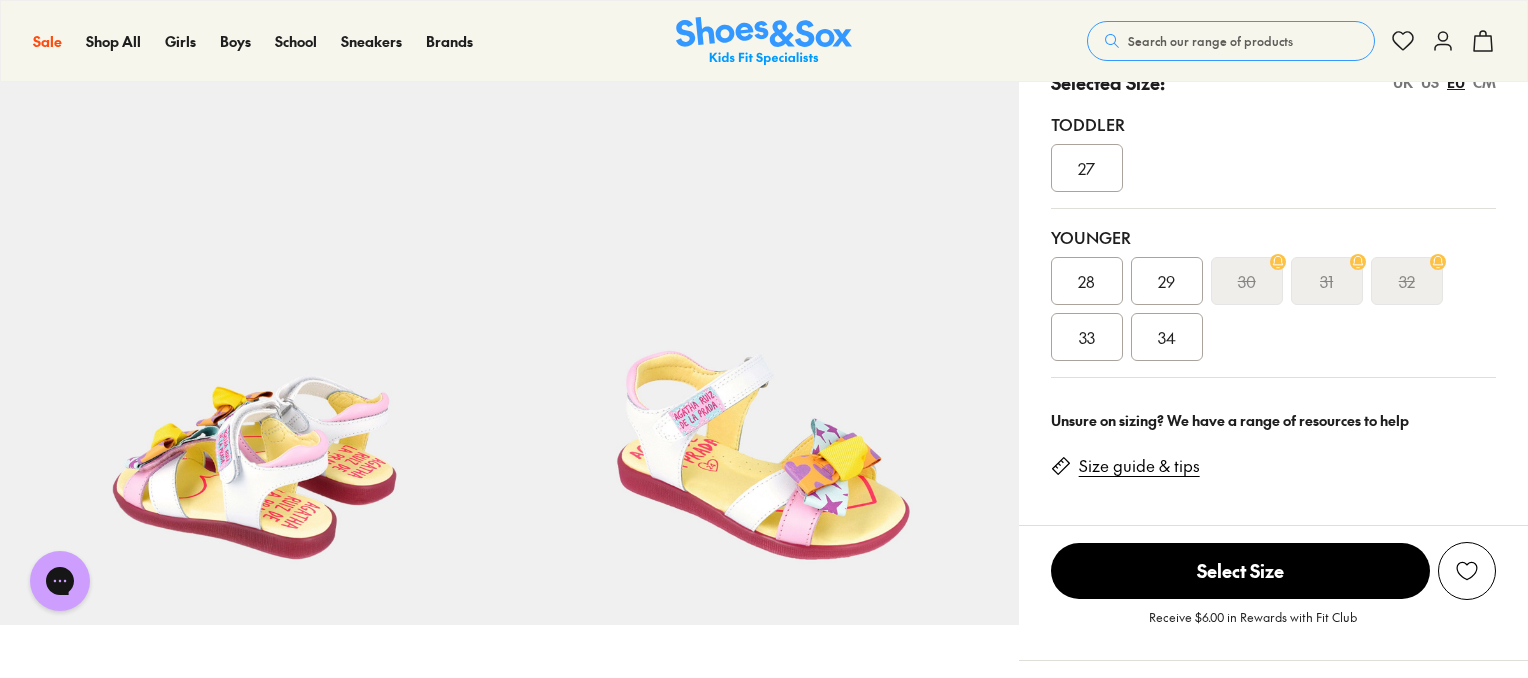 scroll, scrollTop: 512, scrollLeft: 0, axis: vertical 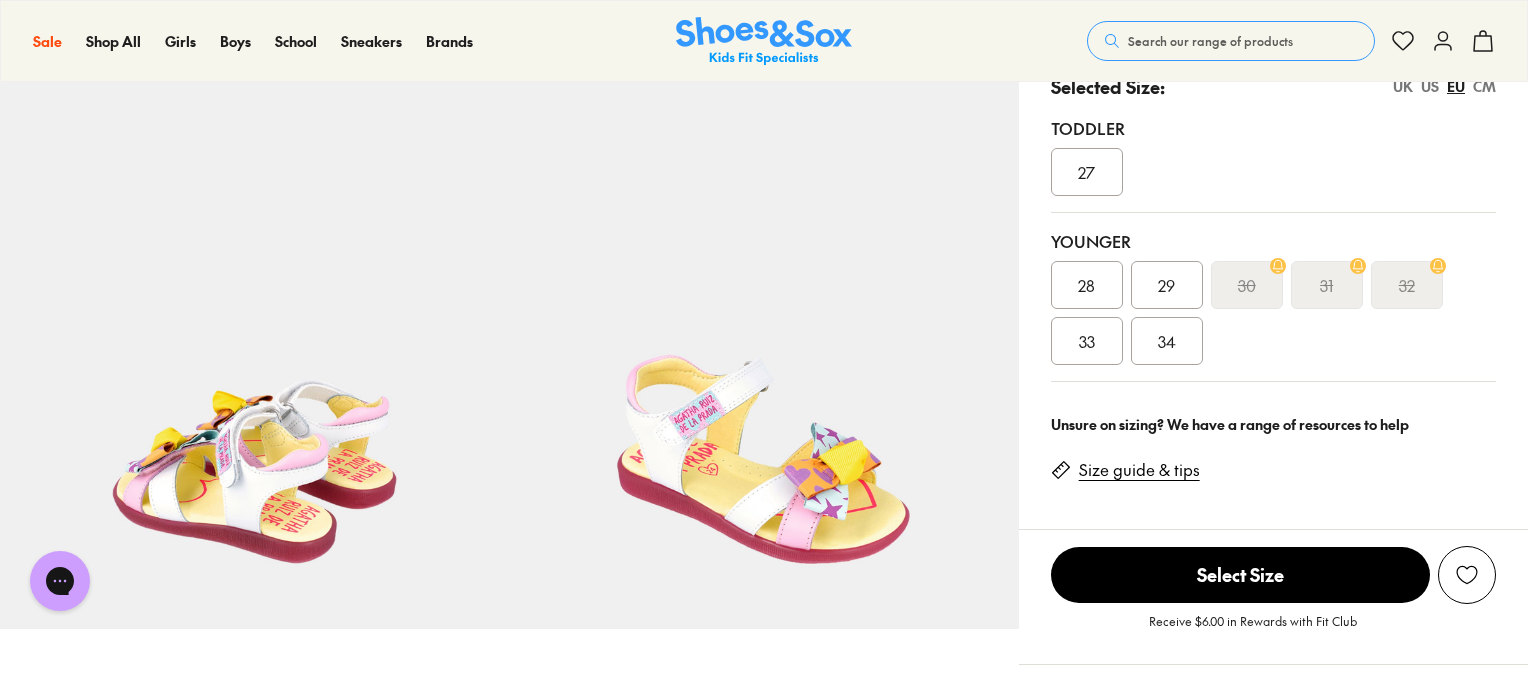 click on "28" at bounding box center (1086, 285) 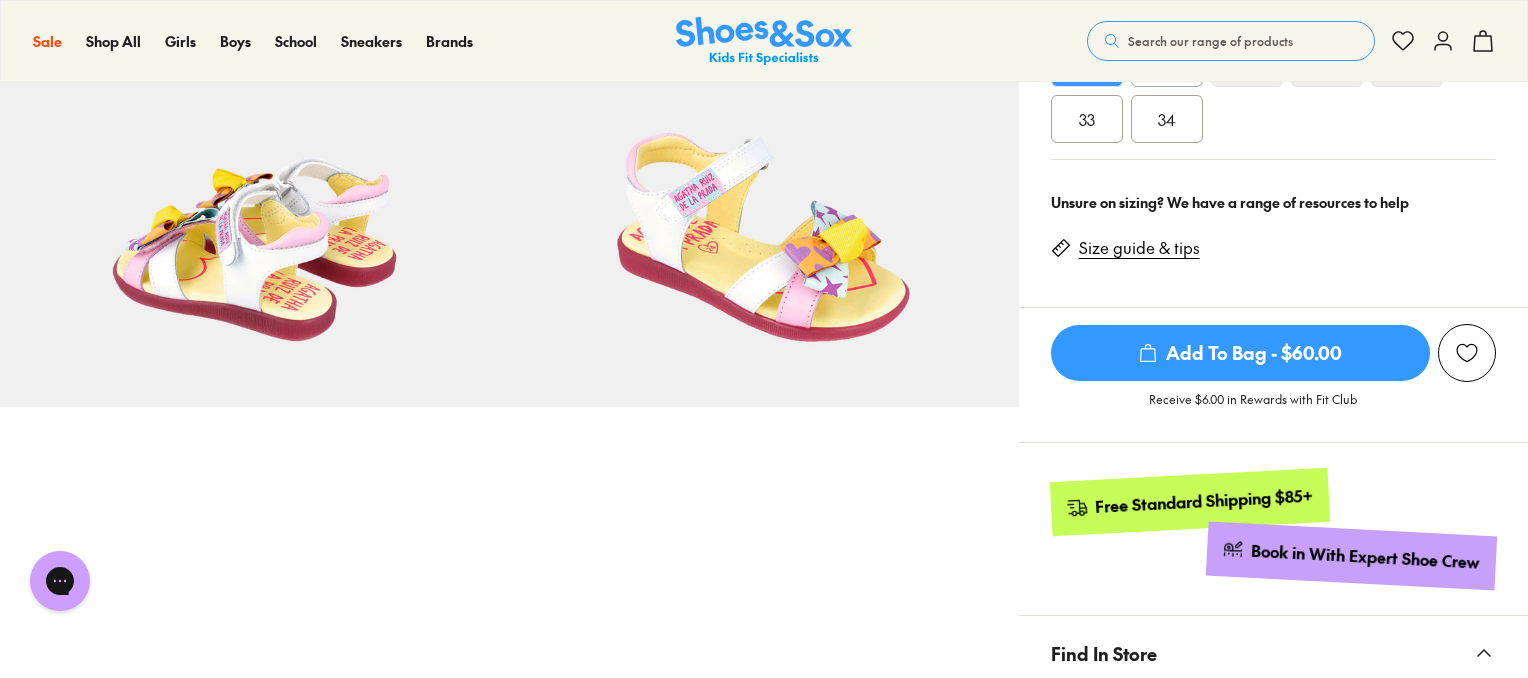 scroll, scrollTop: 740, scrollLeft: 0, axis: vertical 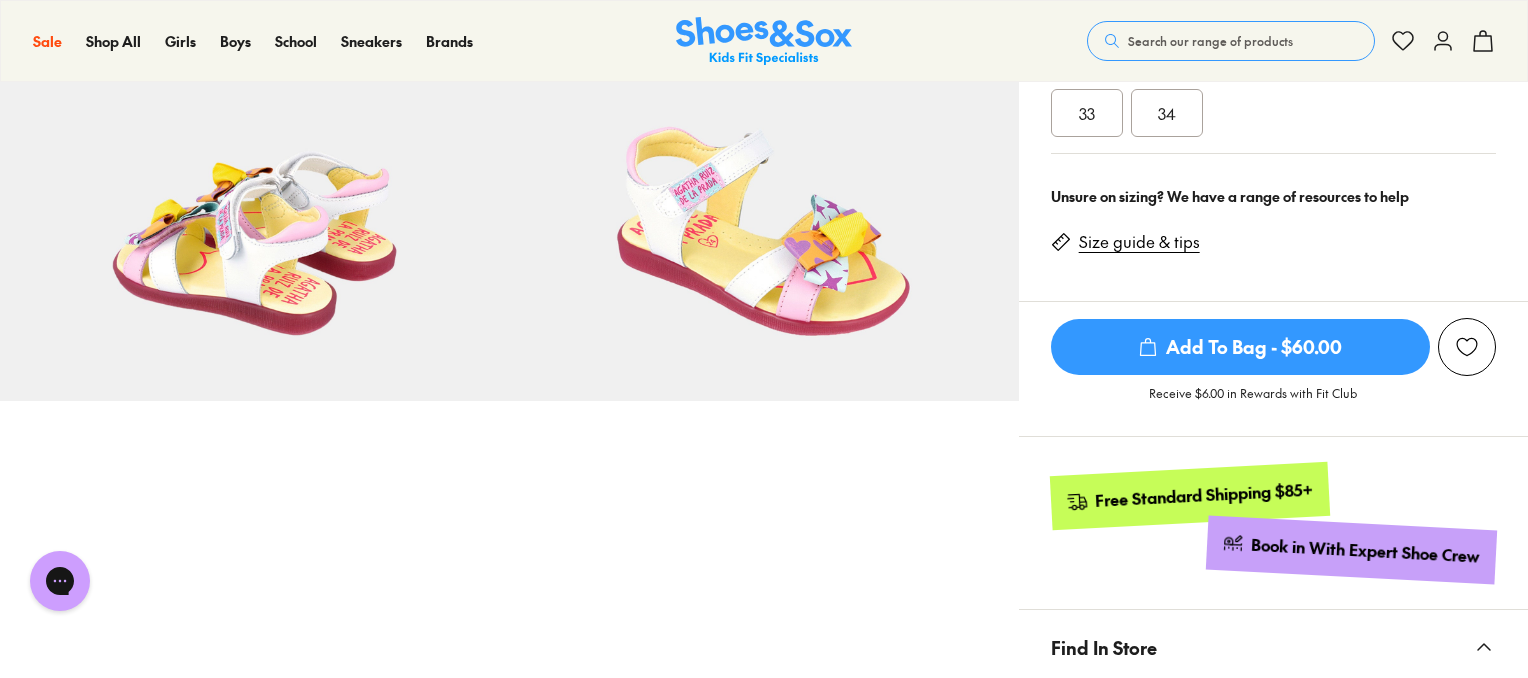 click on "Add To Bag - $60.00" at bounding box center (1240, 347) 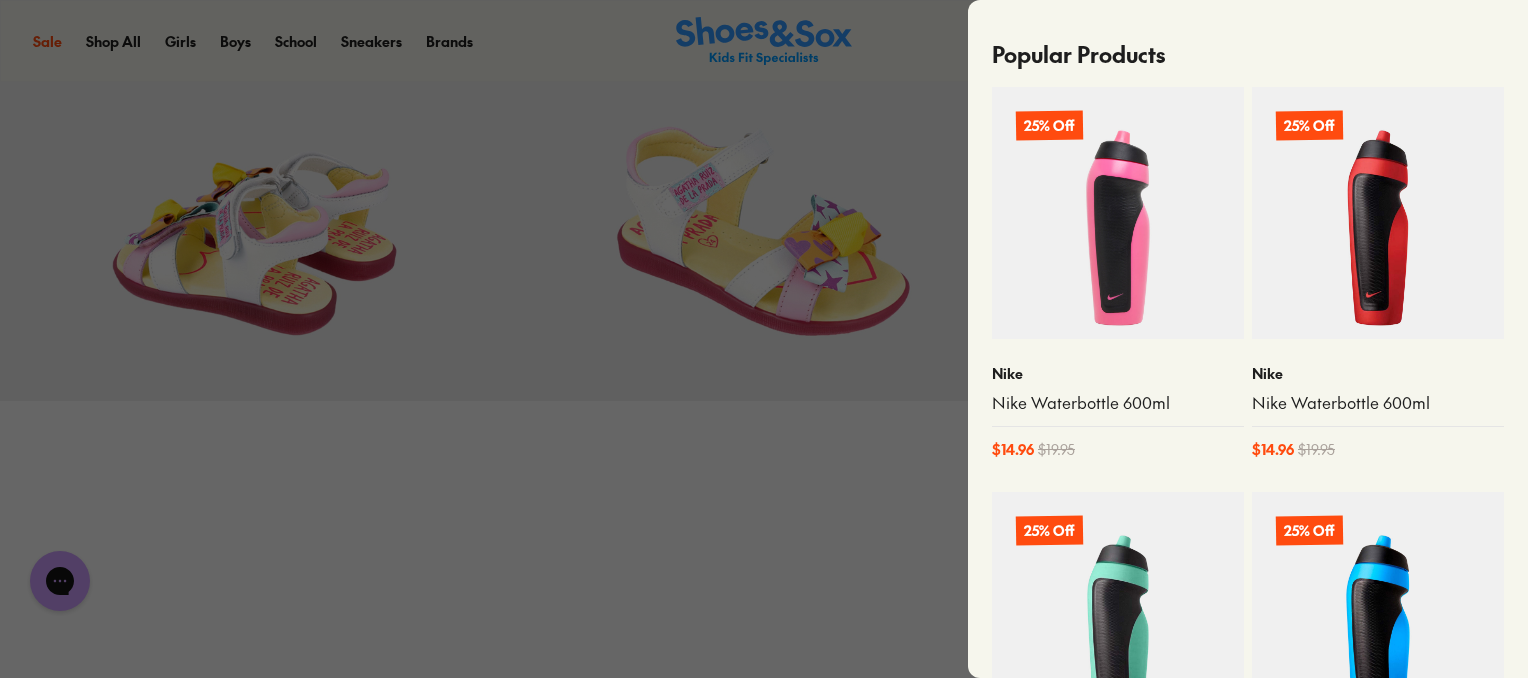 scroll, scrollTop: 1074, scrollLeft: 0, axis: vertical 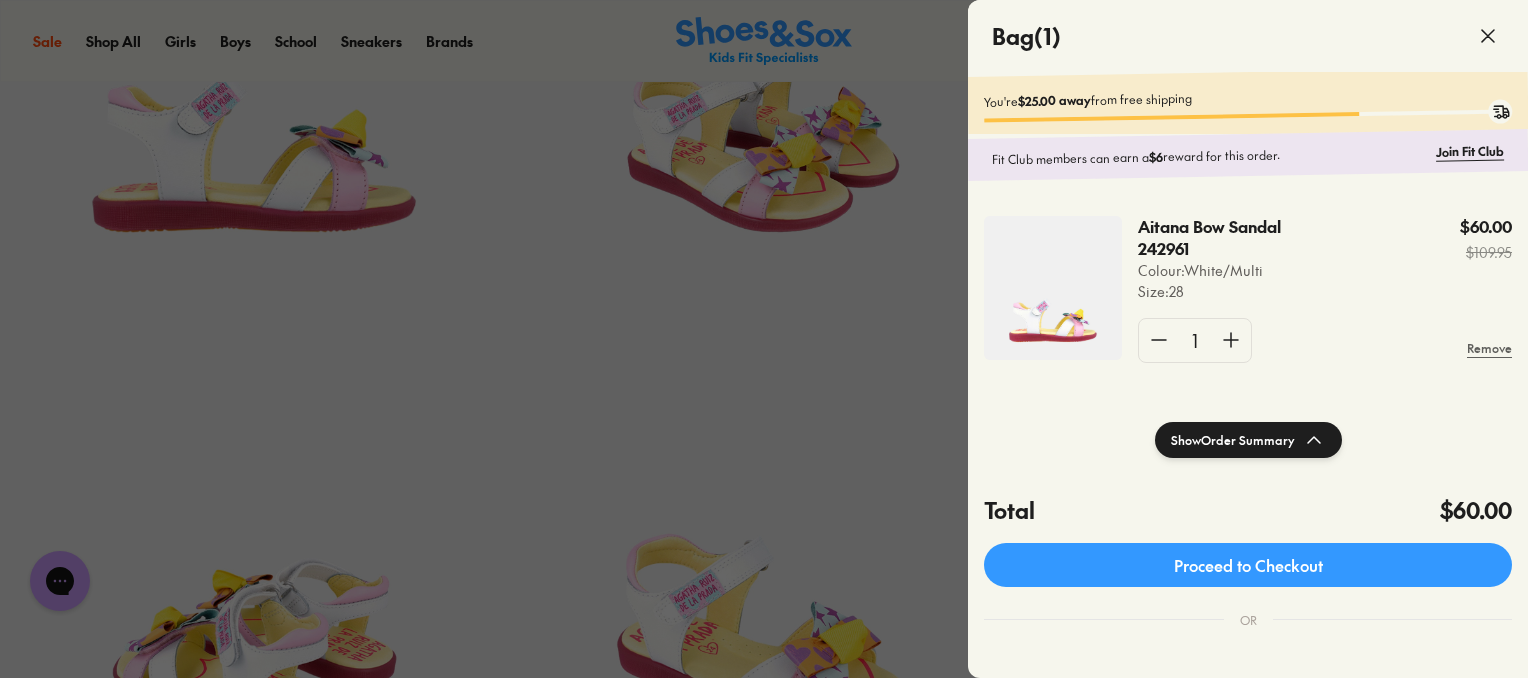 click on "Show  Order Summary" 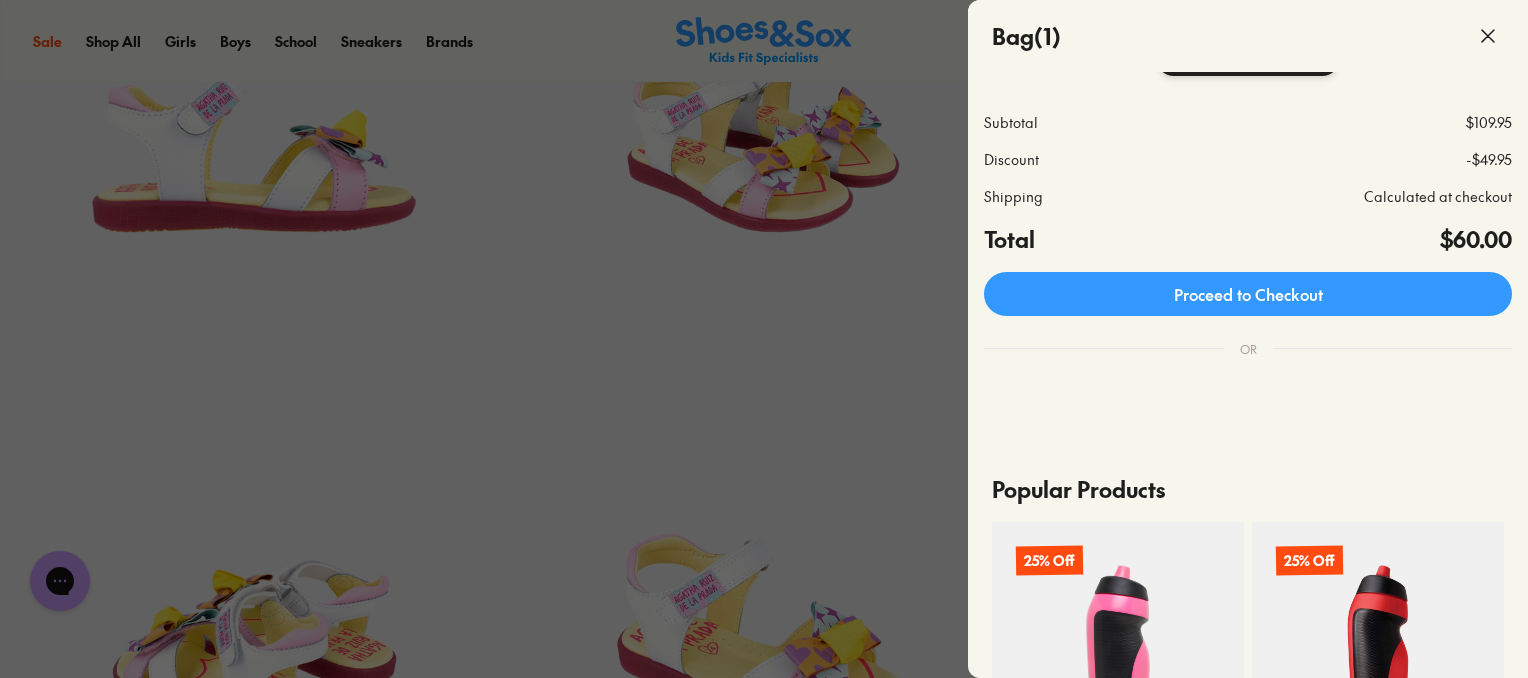 scroll, scrollTop: 428, scrollLeft: 0, axis: vertical 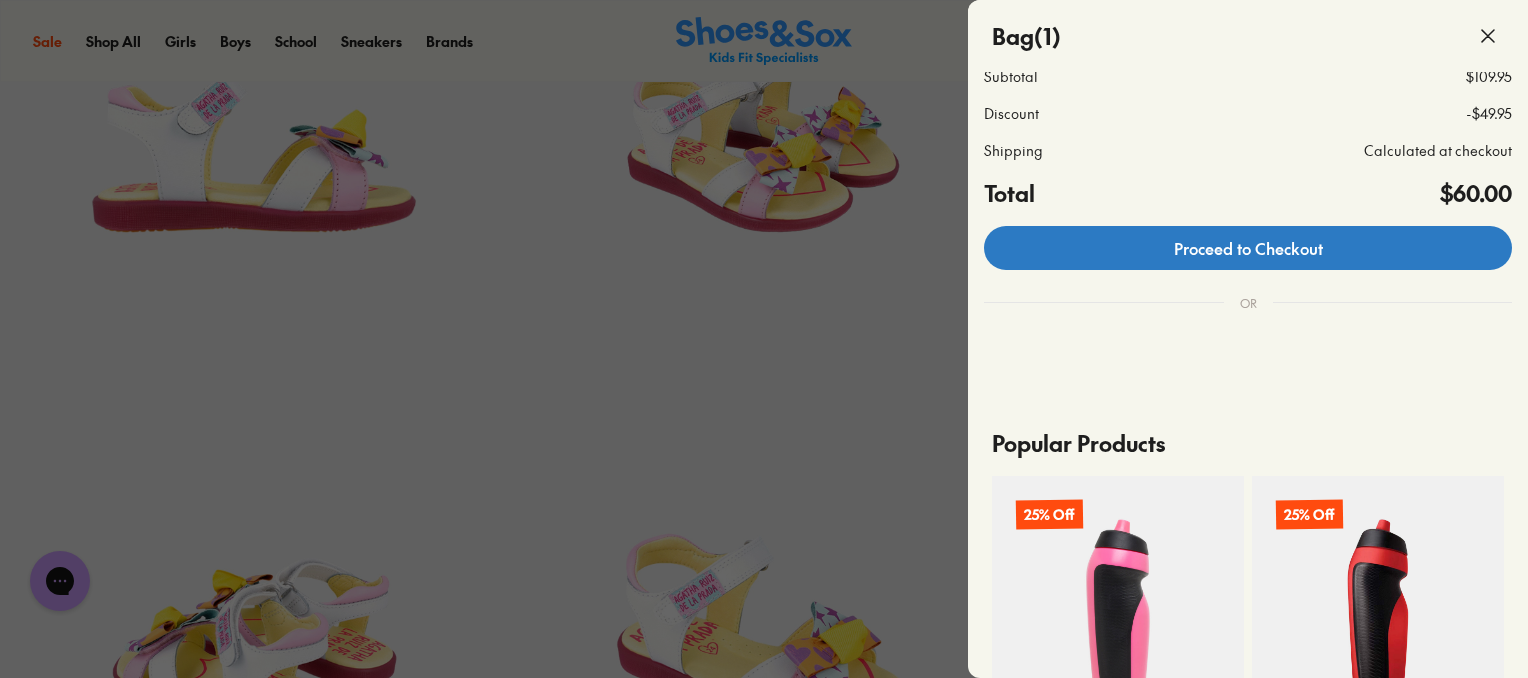 click on "Proceed to Checkout" 